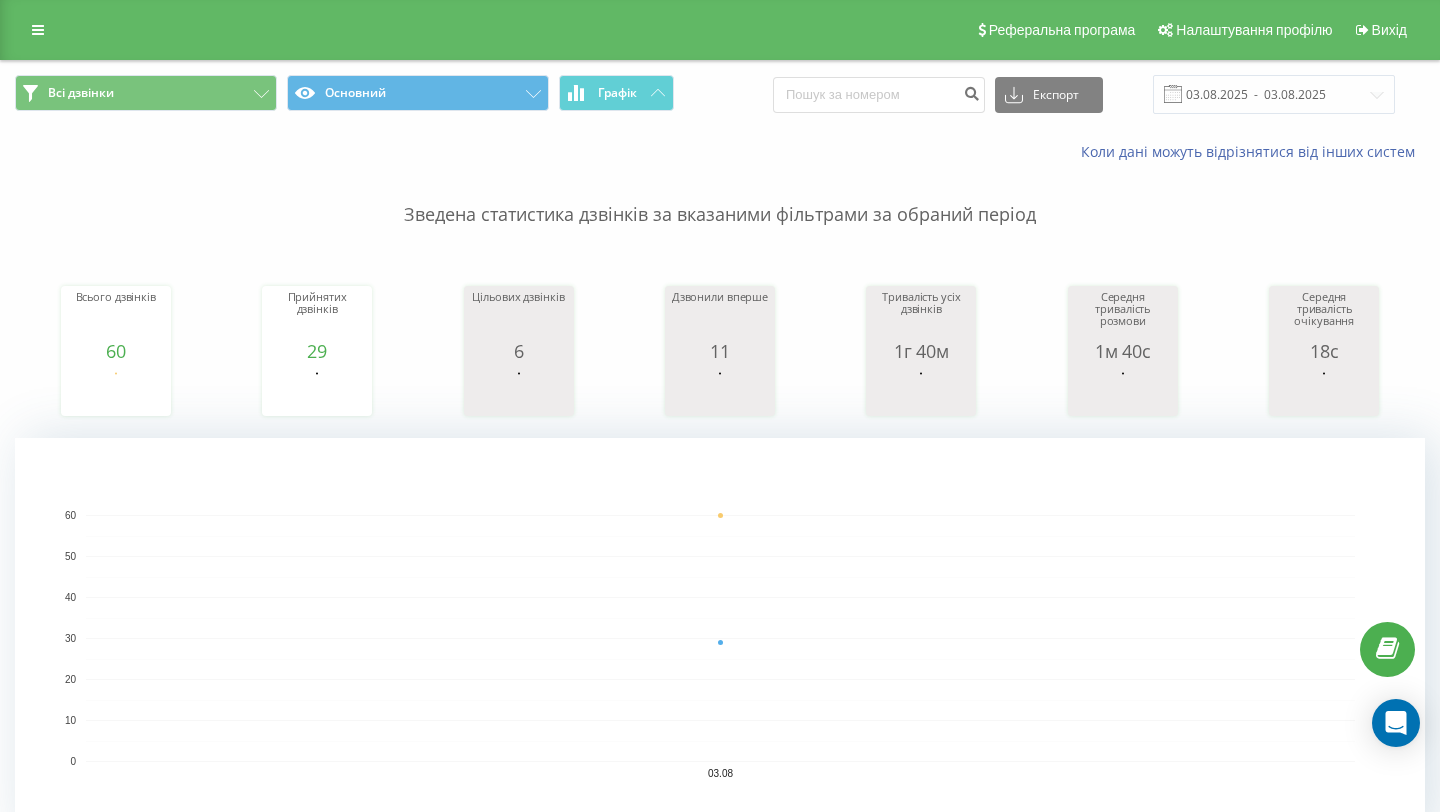 scroll, scrollTop: 0, scrollLeft: 0, axis: both 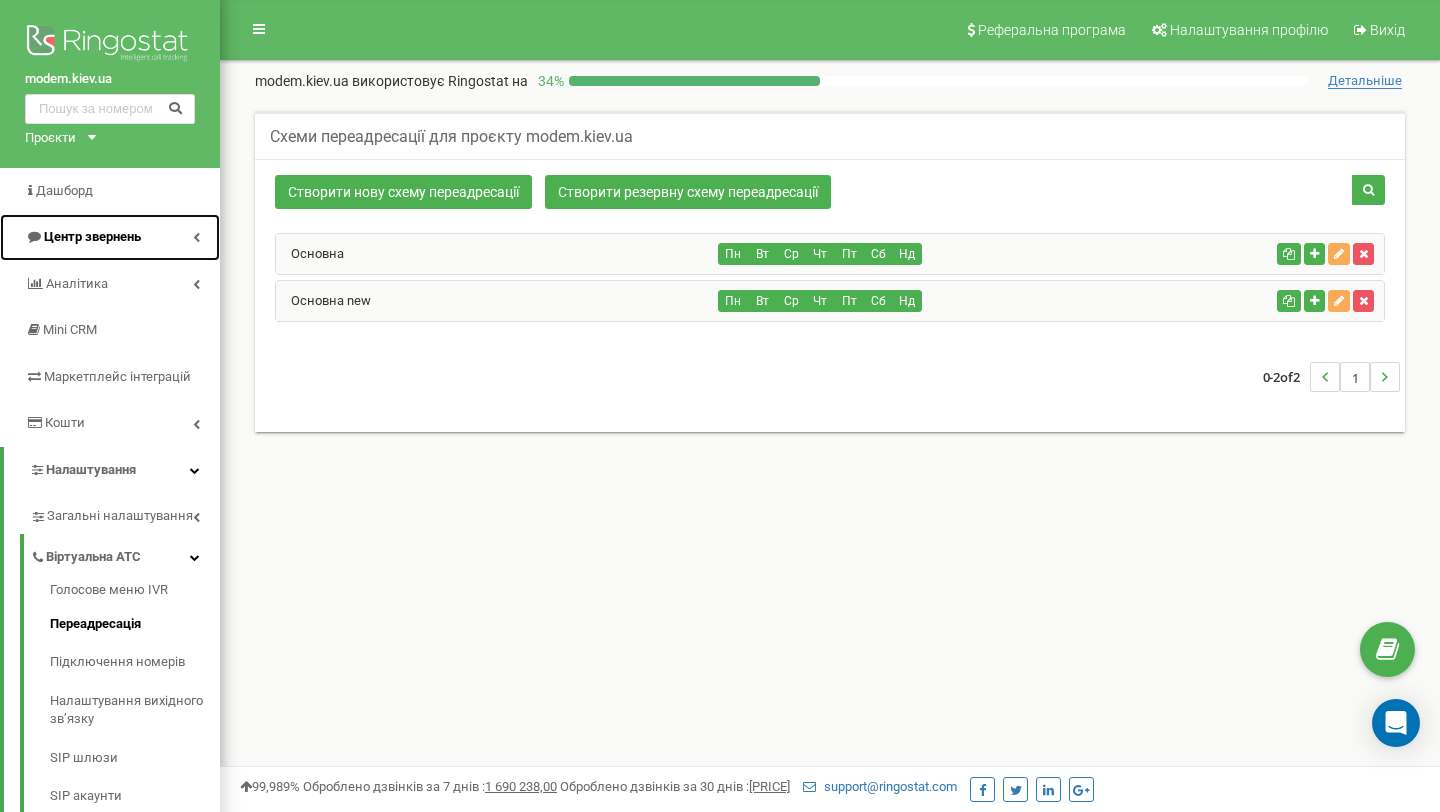 click on "Центр звернень" at bounding box center (110, 237) 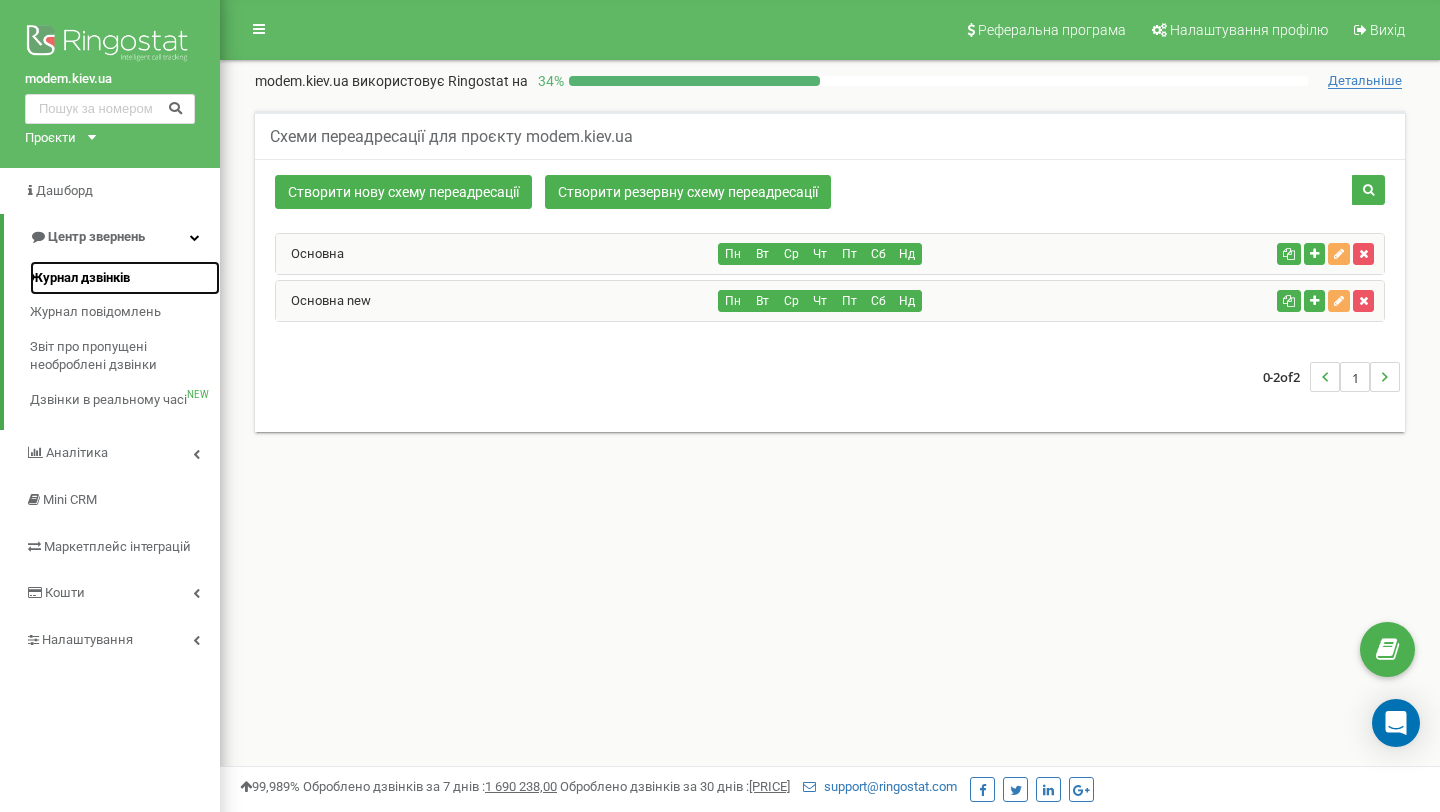 click on "Журнал дзвінків" at bounding box center (80, 278) 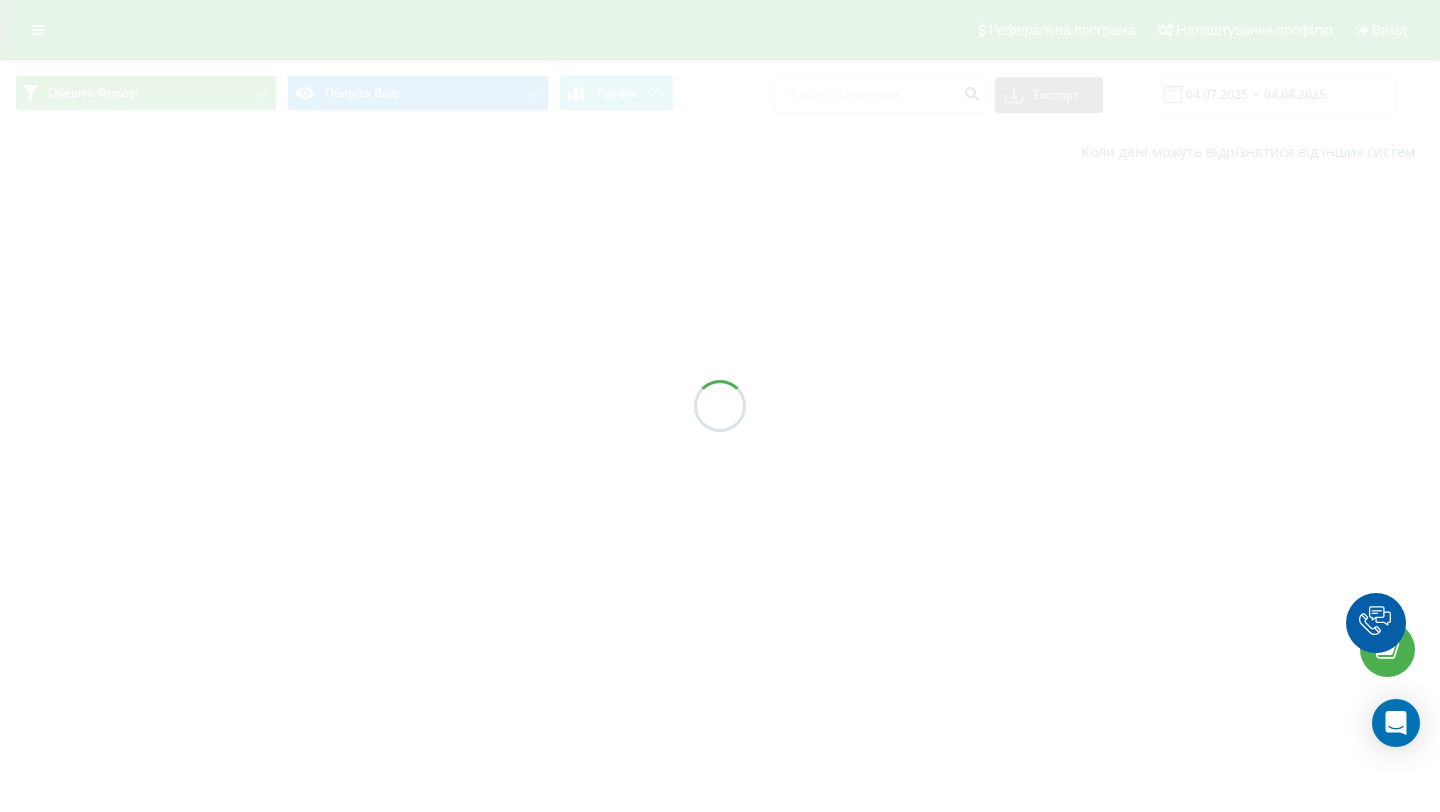 scroll, scrollTop: 0, scrollLeft: 0, axis: both 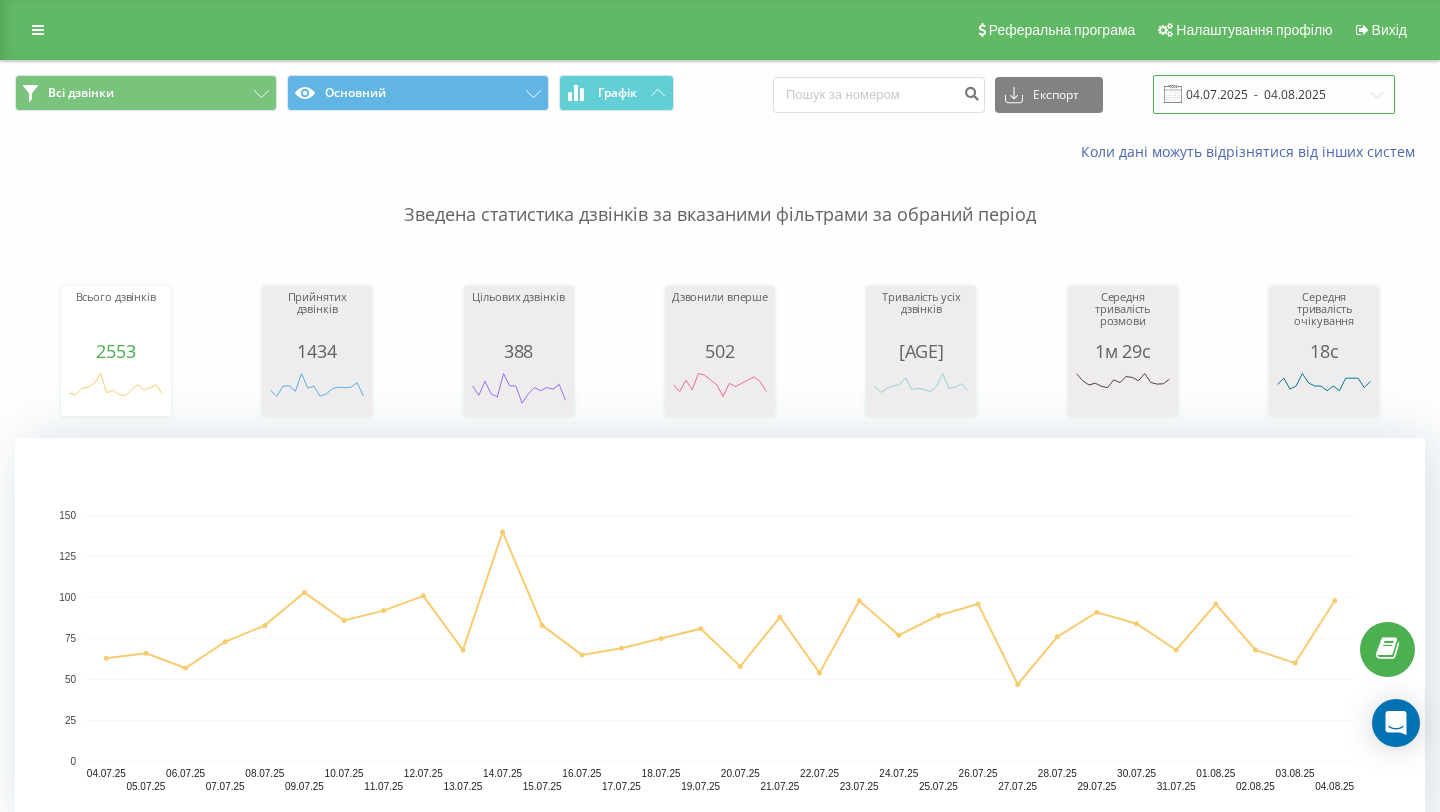 click on "04.07.2025  -  04.08.2025" at bounding box center [1274, 94] 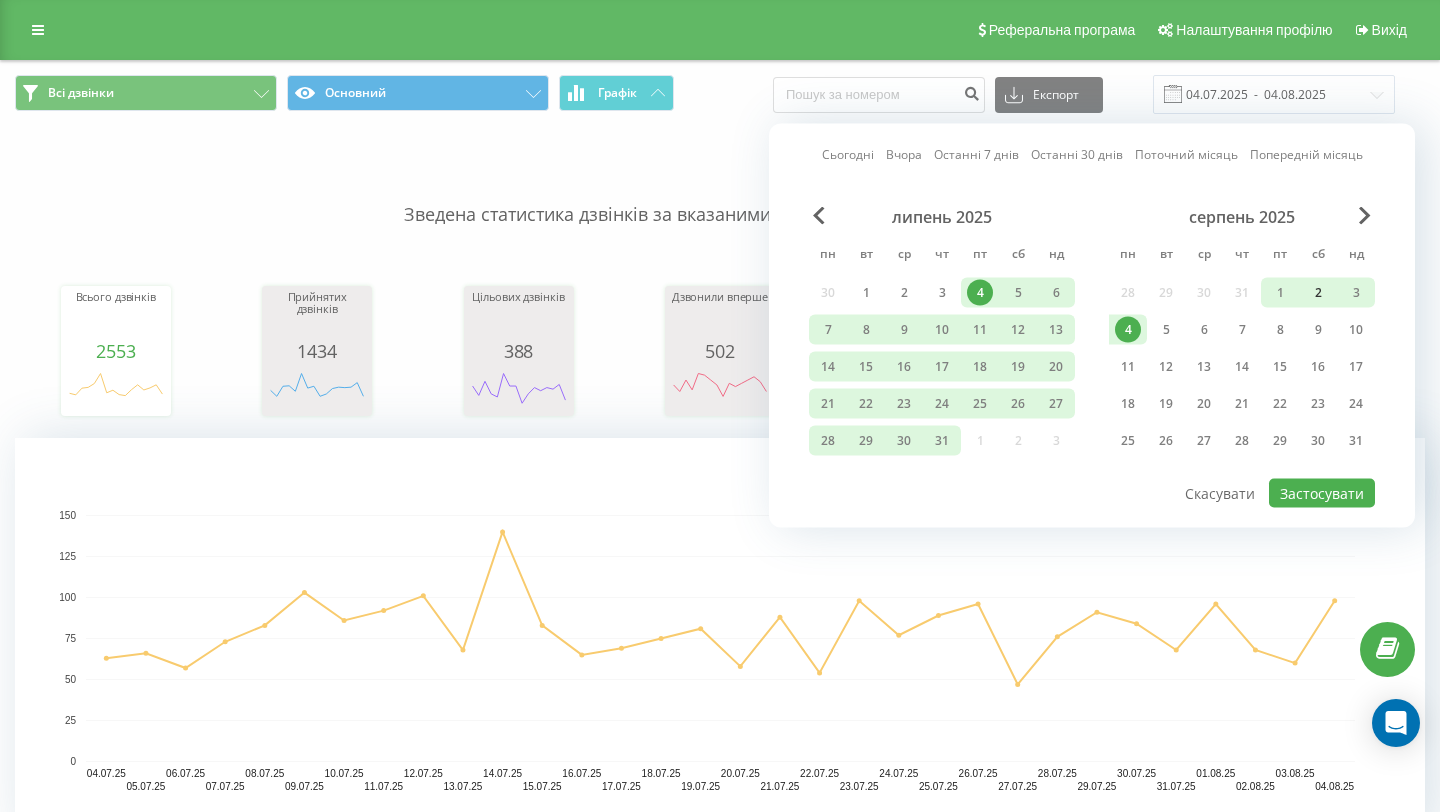 click on "2" at bounding box center [1318, 293] 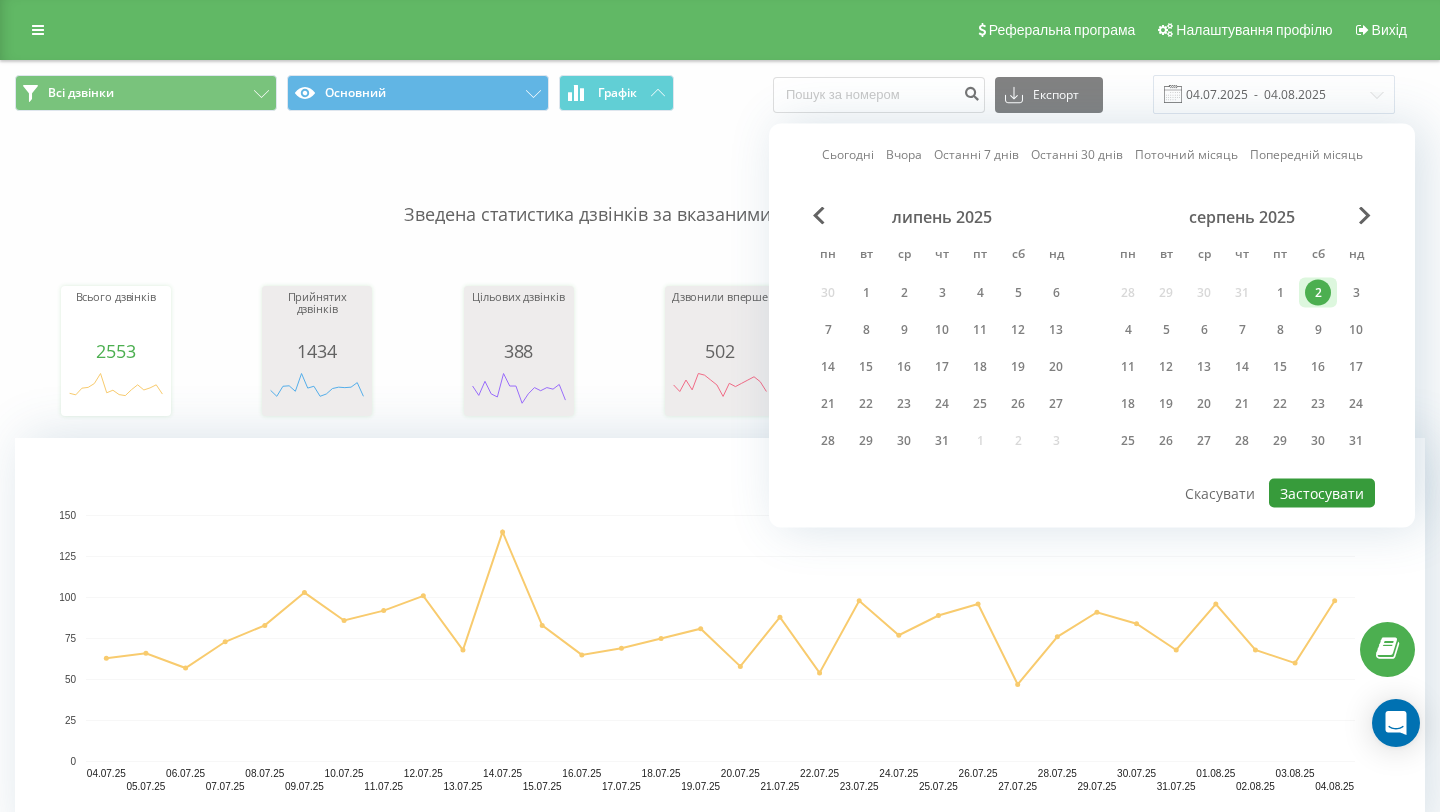 click on "Застосувати" at bounding box center [1322, 493] 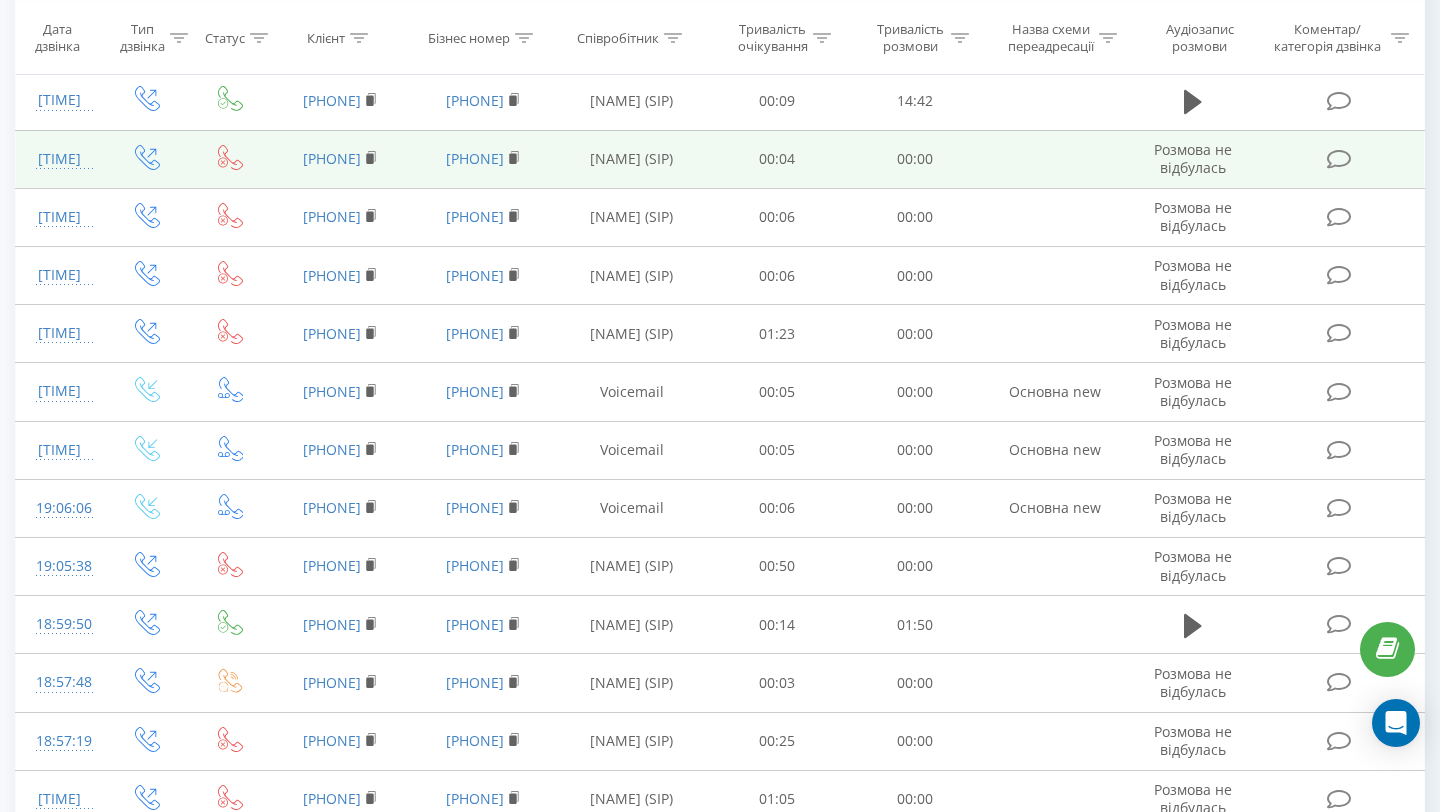 scroll, scrollTop: 1041, scrollLeft: 0, axis: vertical 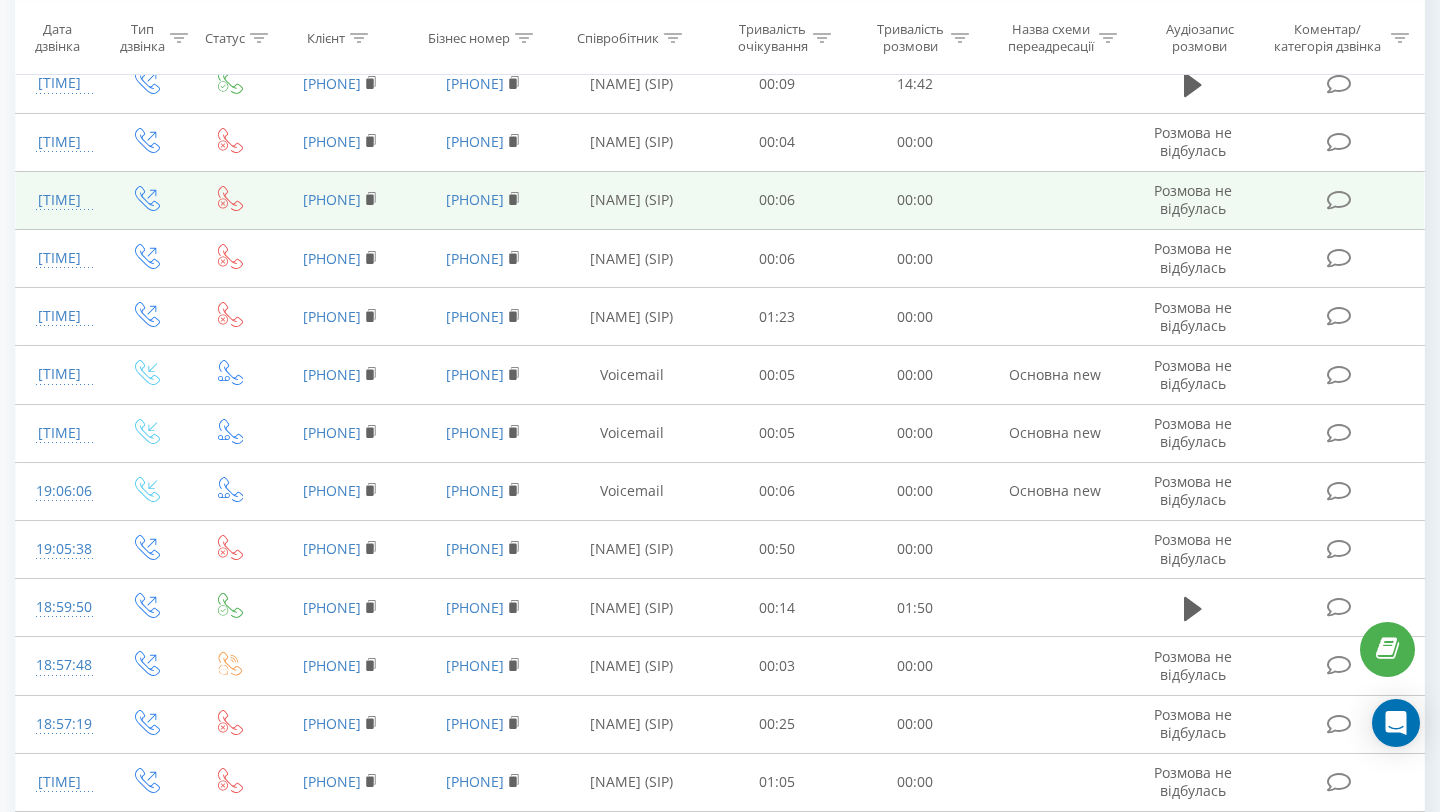 click on "Розмова не відбулась" at bounding box center (1193, 199) 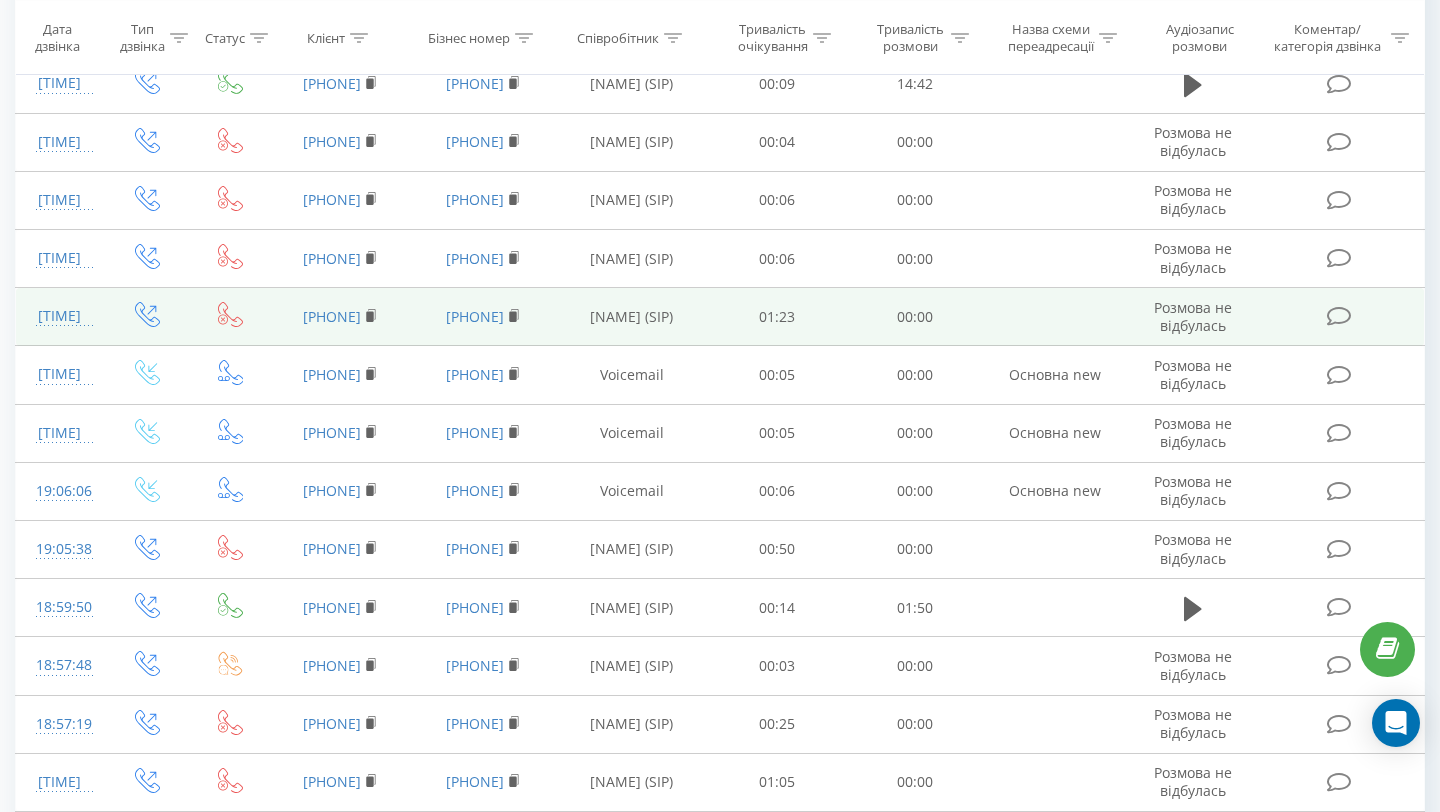 click at bounding box center [1055, 317] 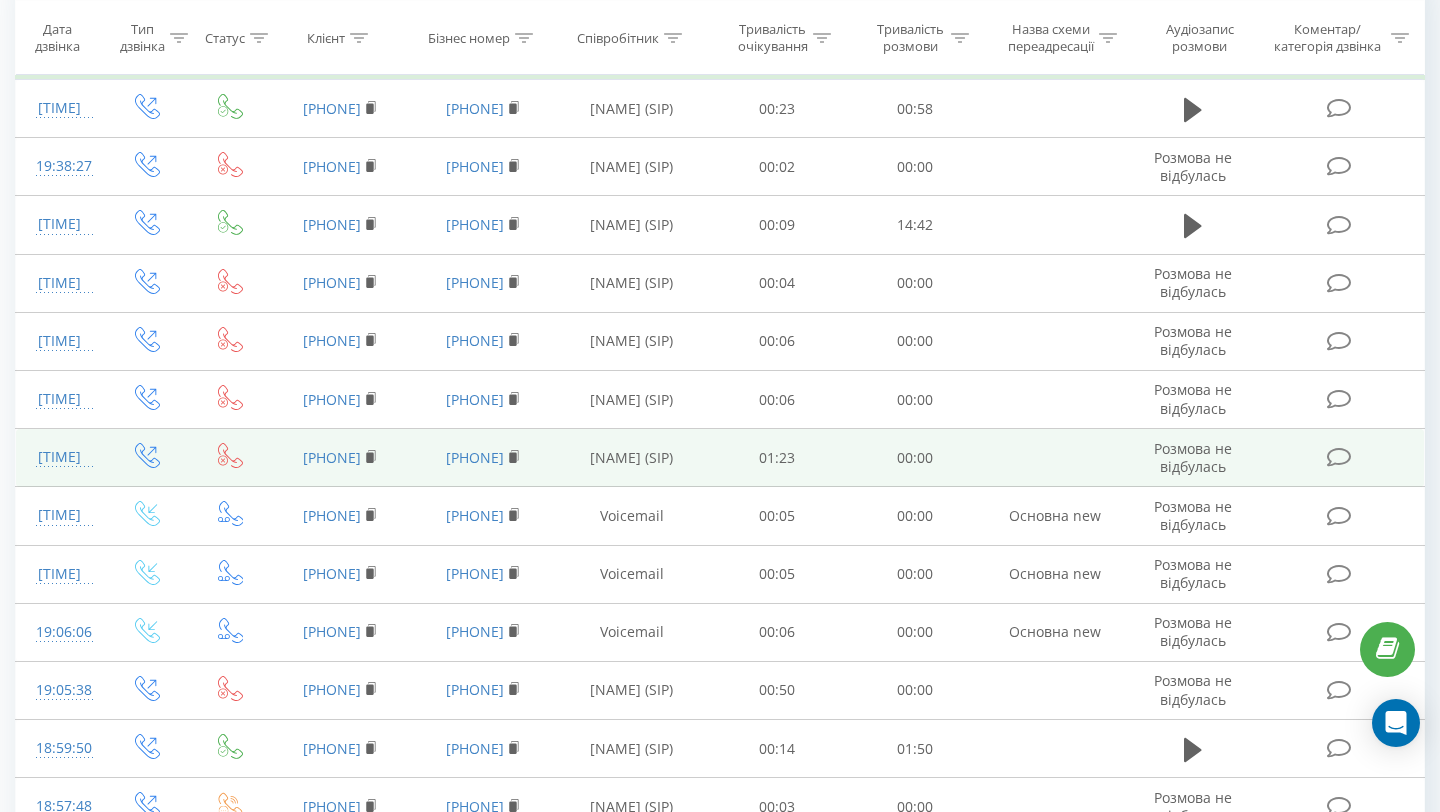scroll, scrollTop: 1698, scrollLeft: 0, axis: vertical 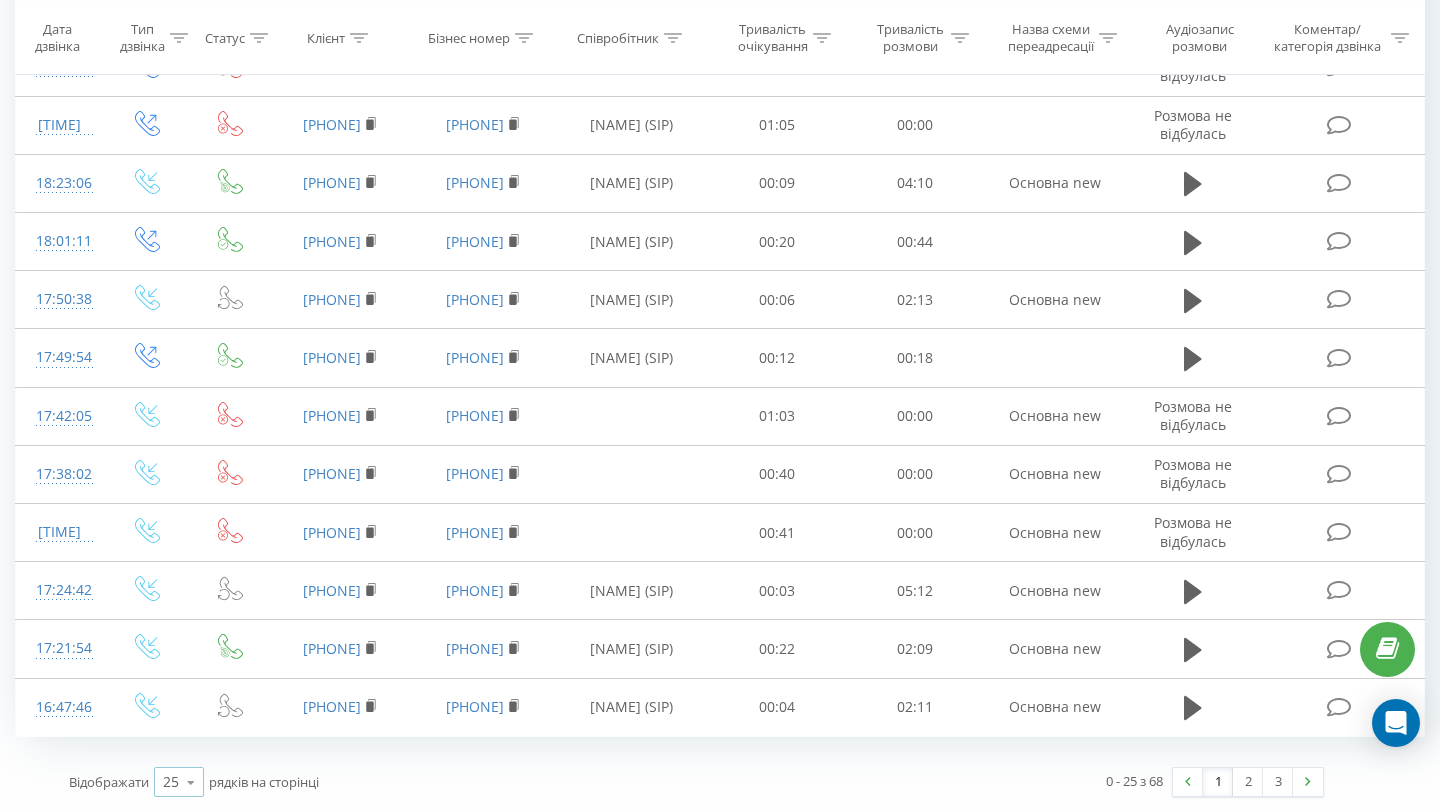 click on "25" at bounding box center [171, 782] 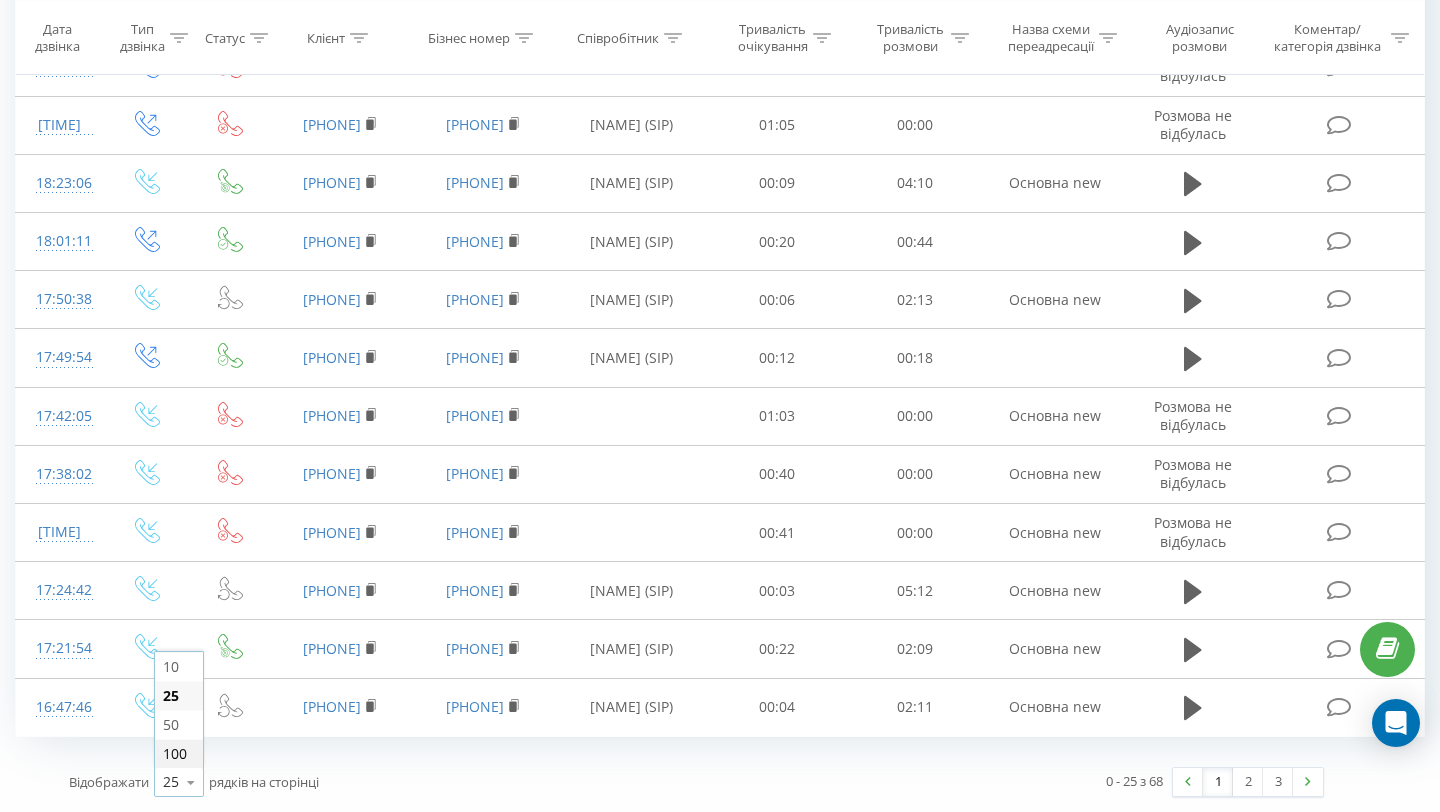 click on "100" at bounding box center [179, 753] 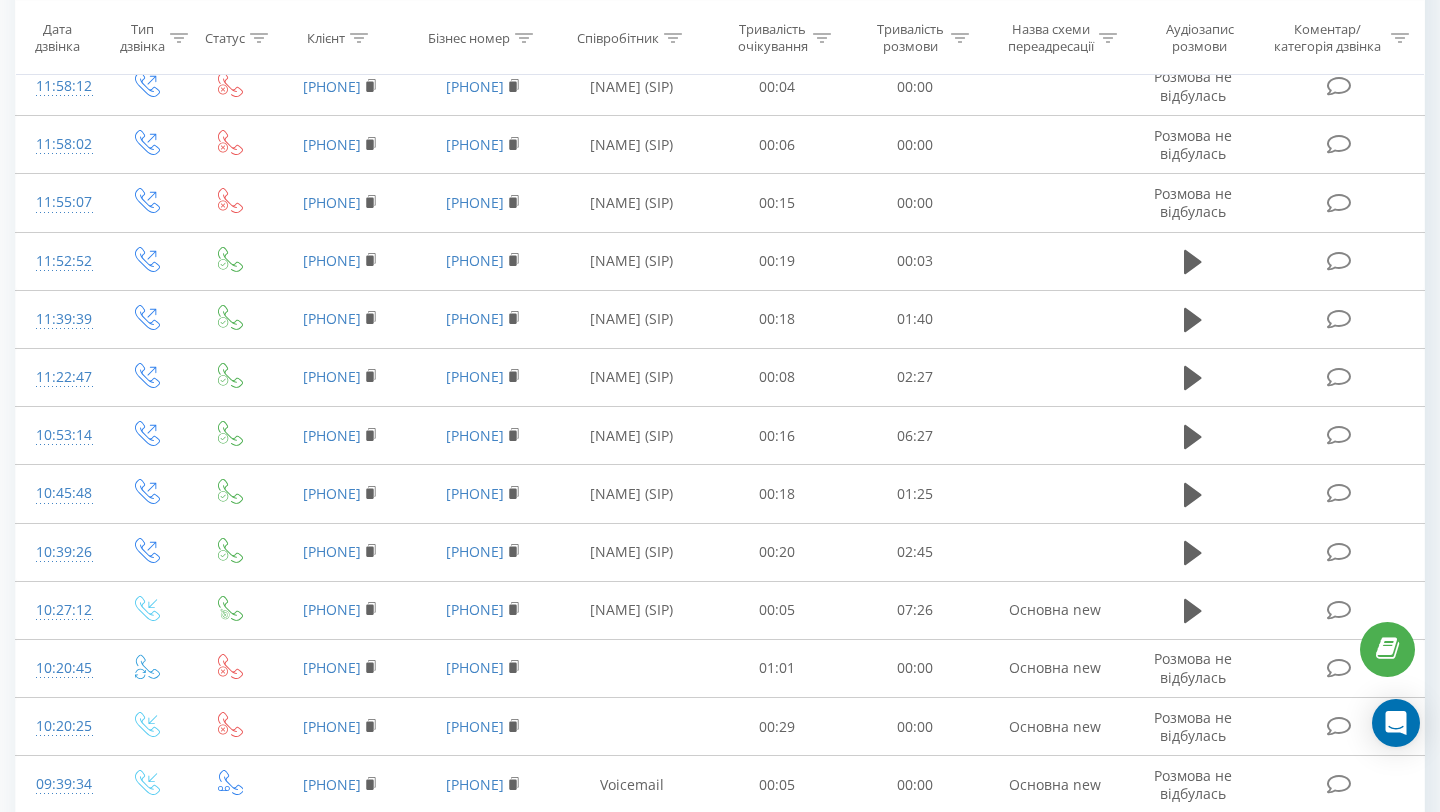 scroll, scrollTop: 4200, scrollLeft: 0, axis: vertical 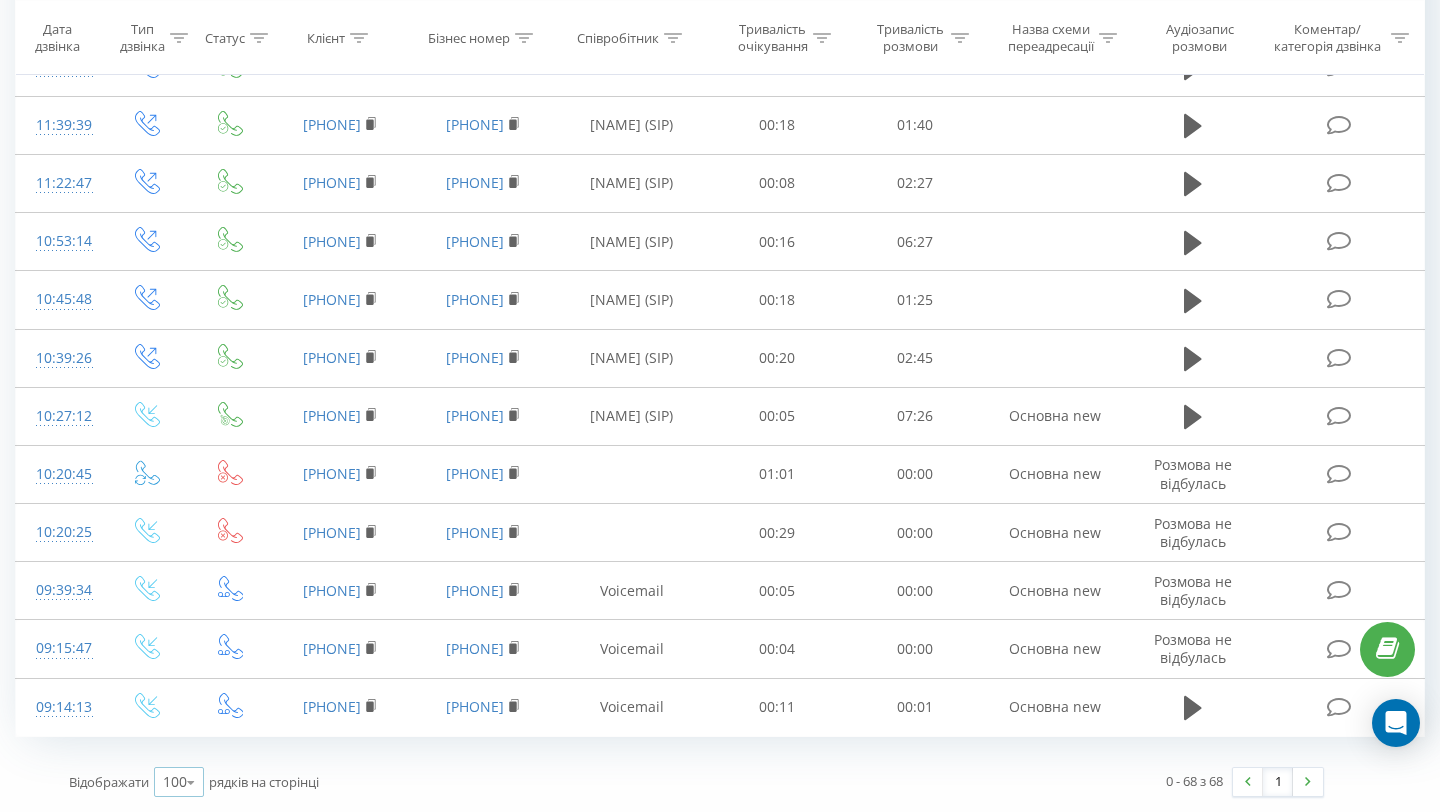 click at bounding box center (191, 782) 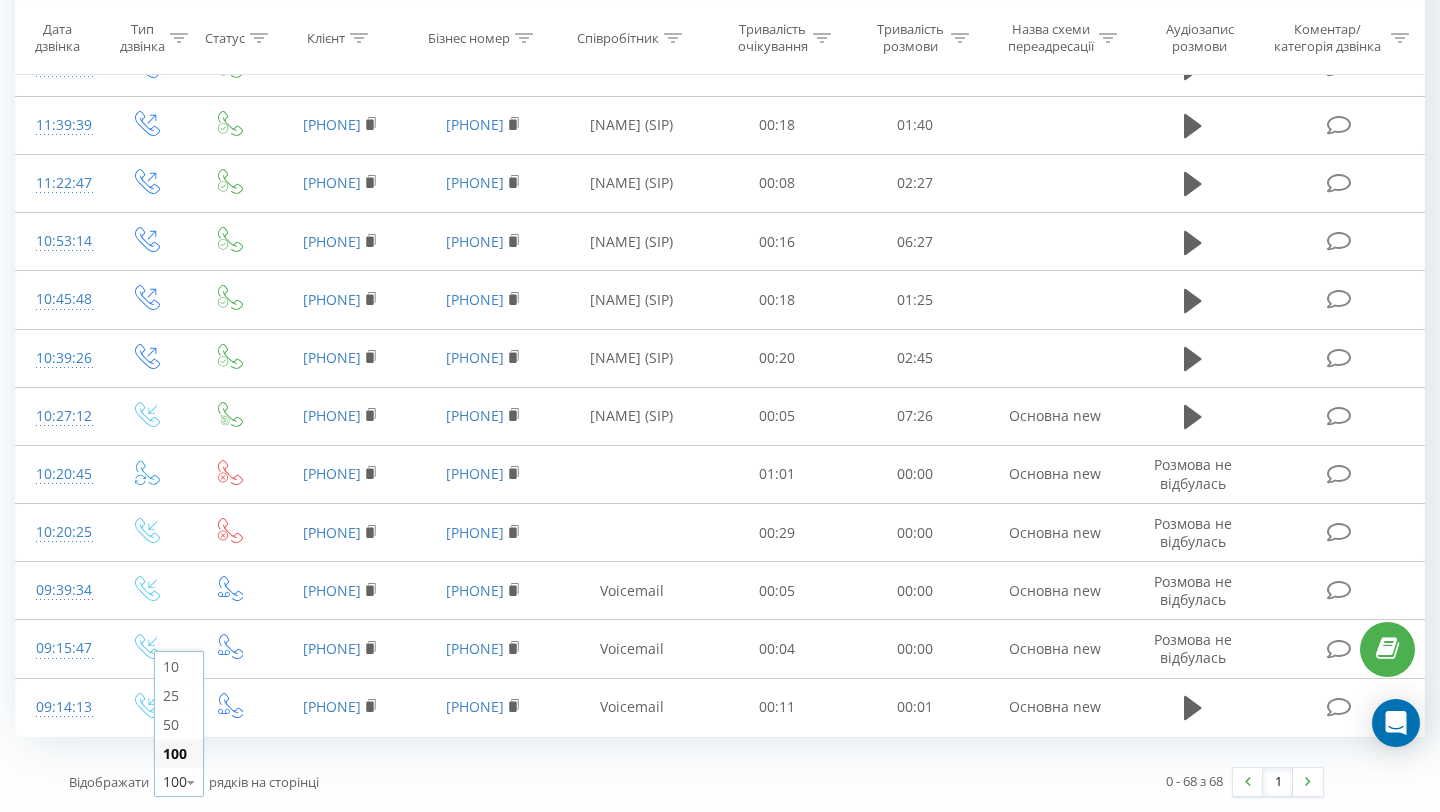 click on "100" at bounding box center (175, 782) 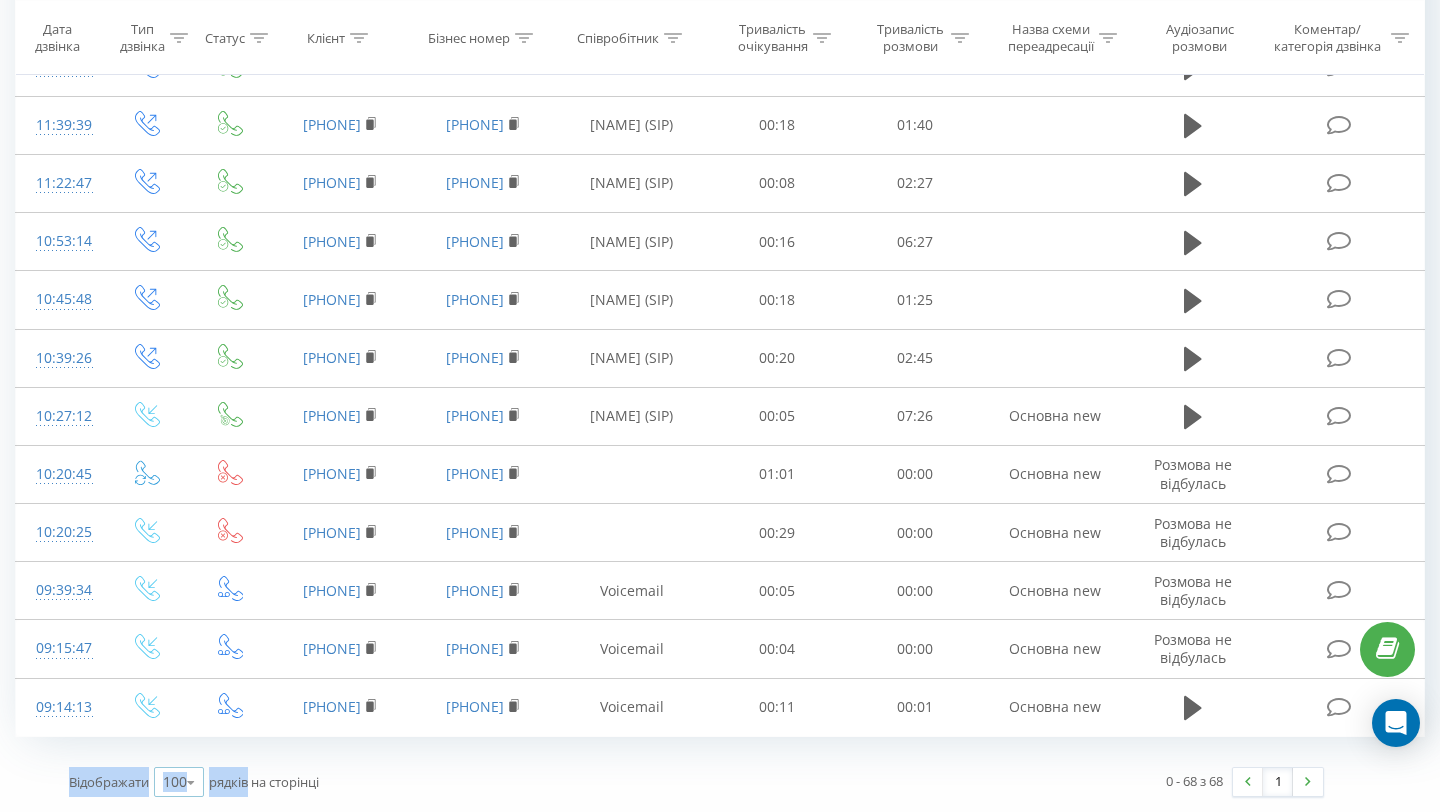 click on "100" at bounding box center [175, 782] 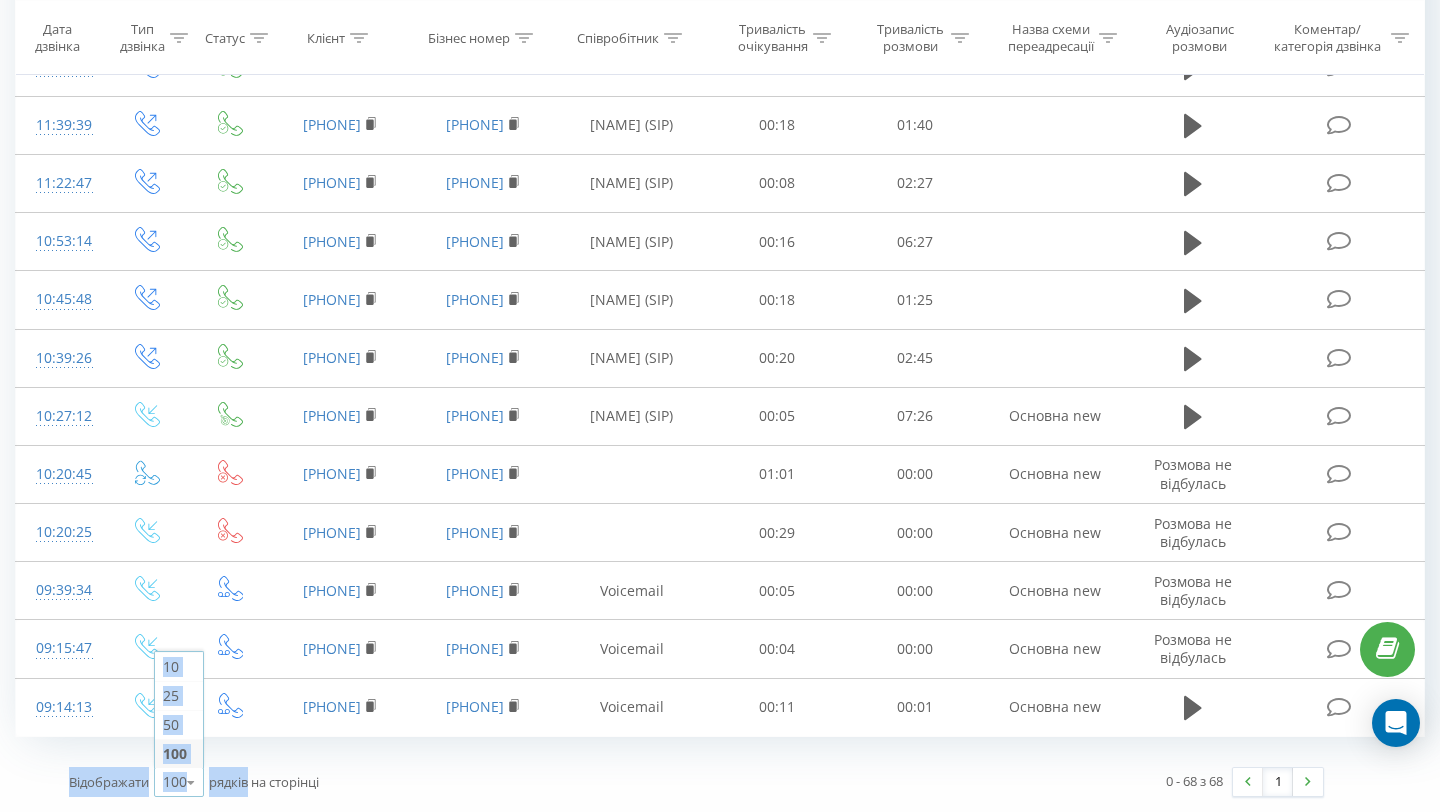 click at bounding box center [191, 782] 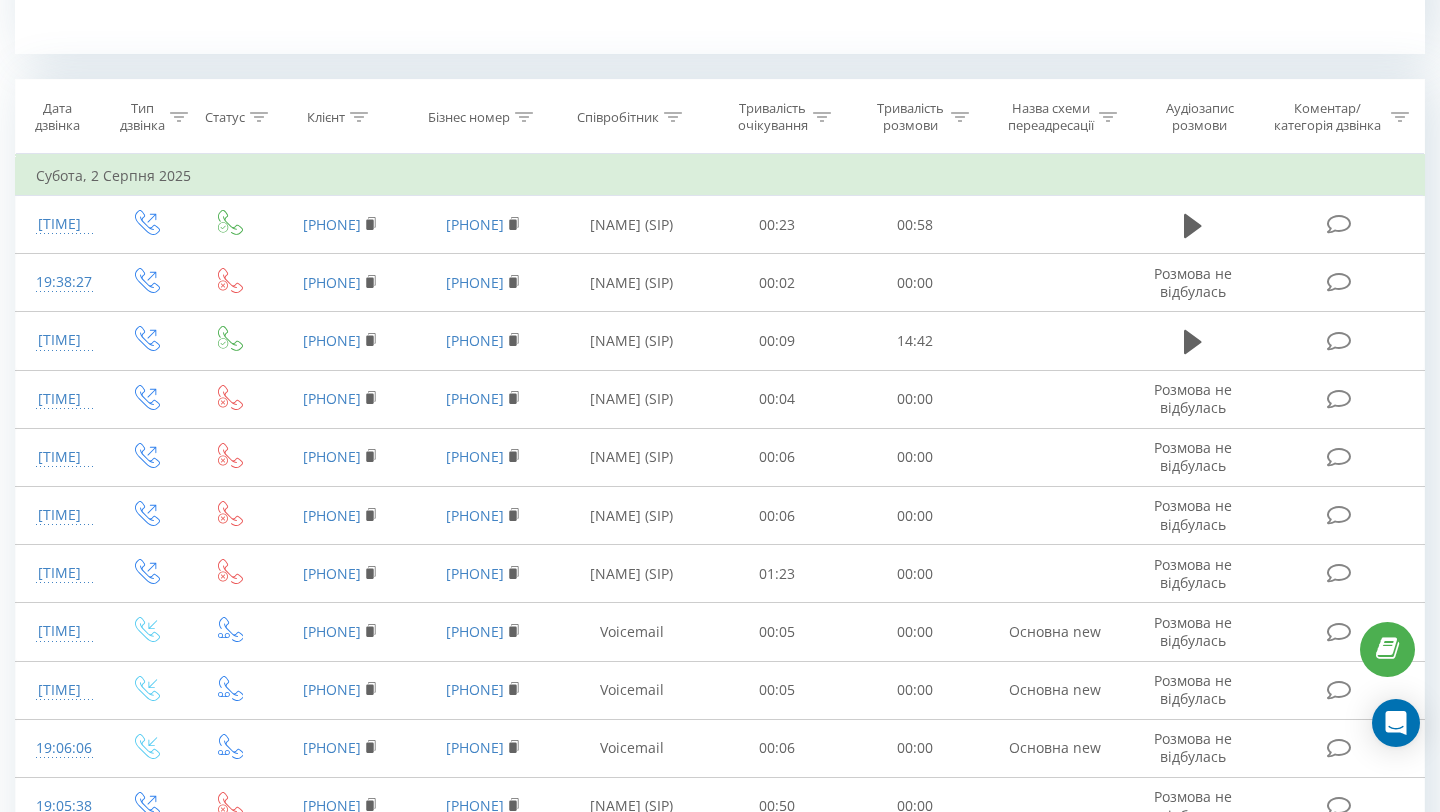 scroll, scrollTop: 757, scrollLeft: 0, axis: vertical 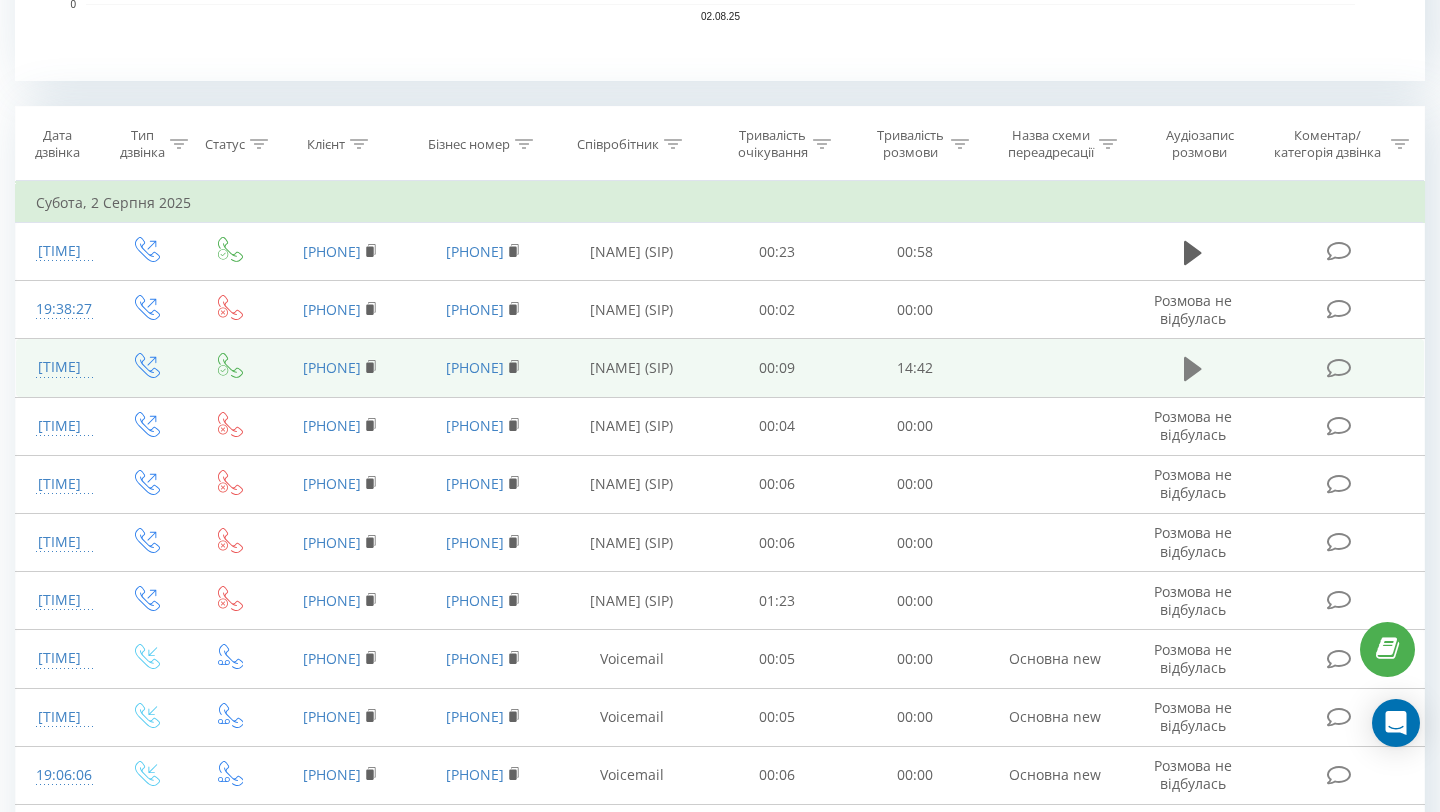 click 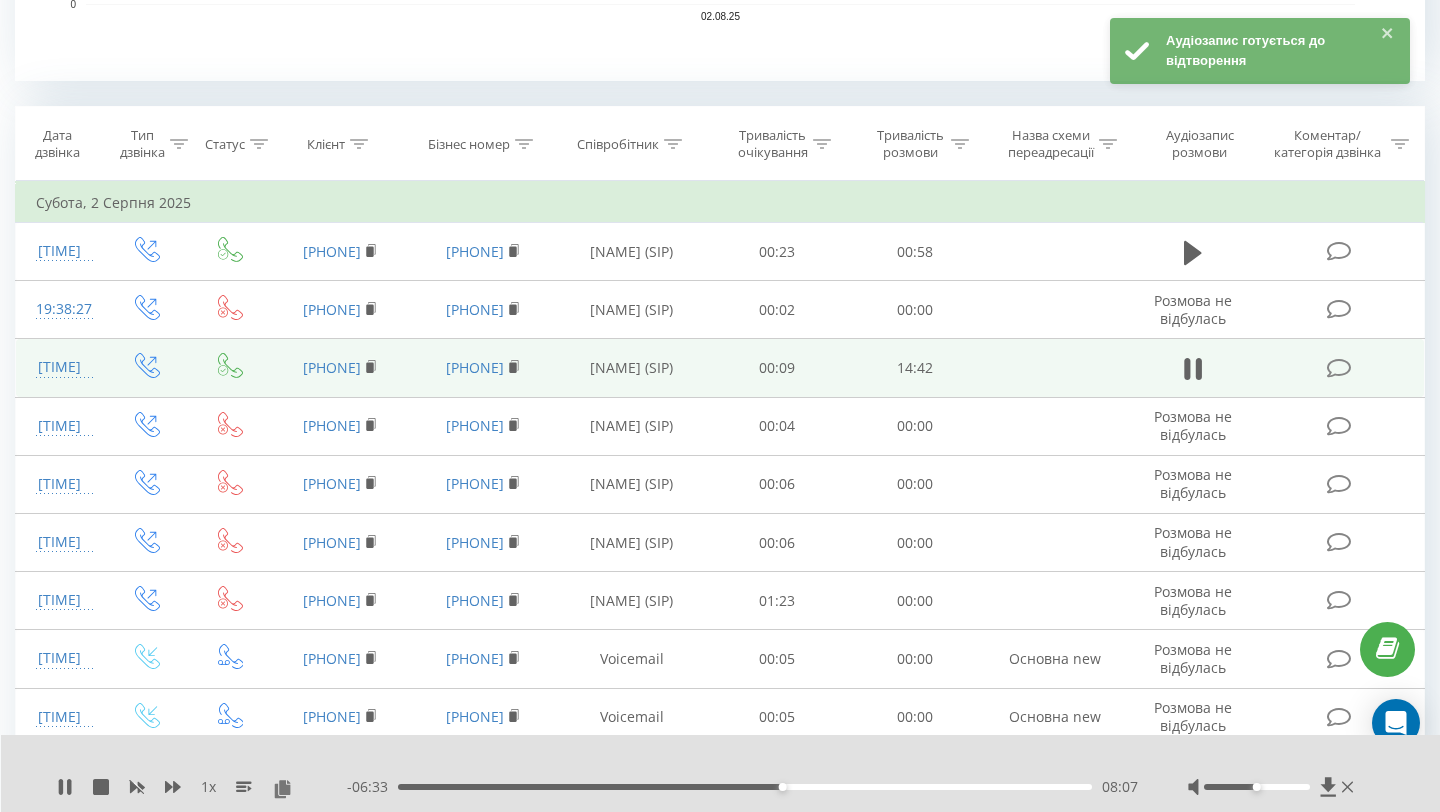 click on "1 x" at bounding box center (202, 787) 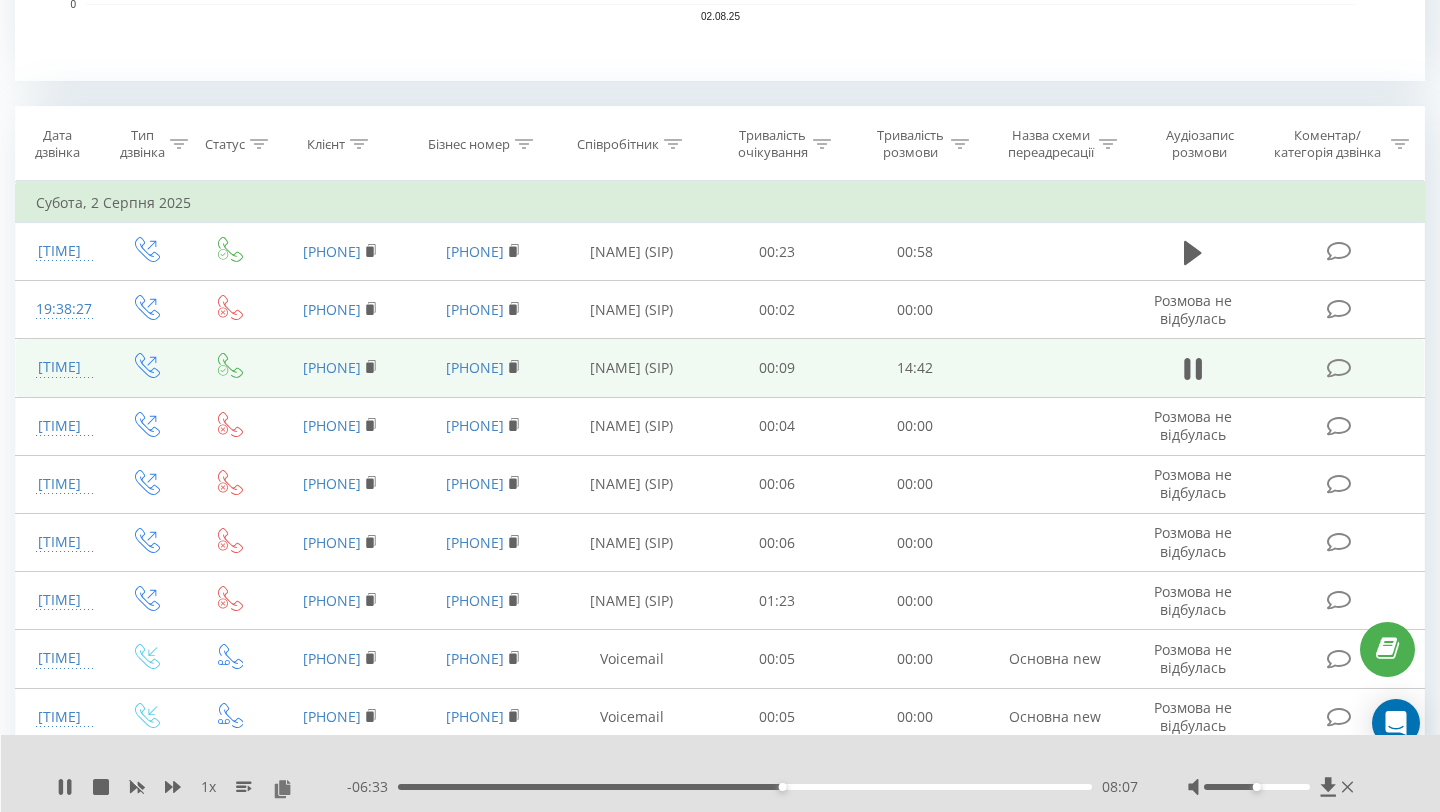 click on "1 x" at bounding box center (208, 787) 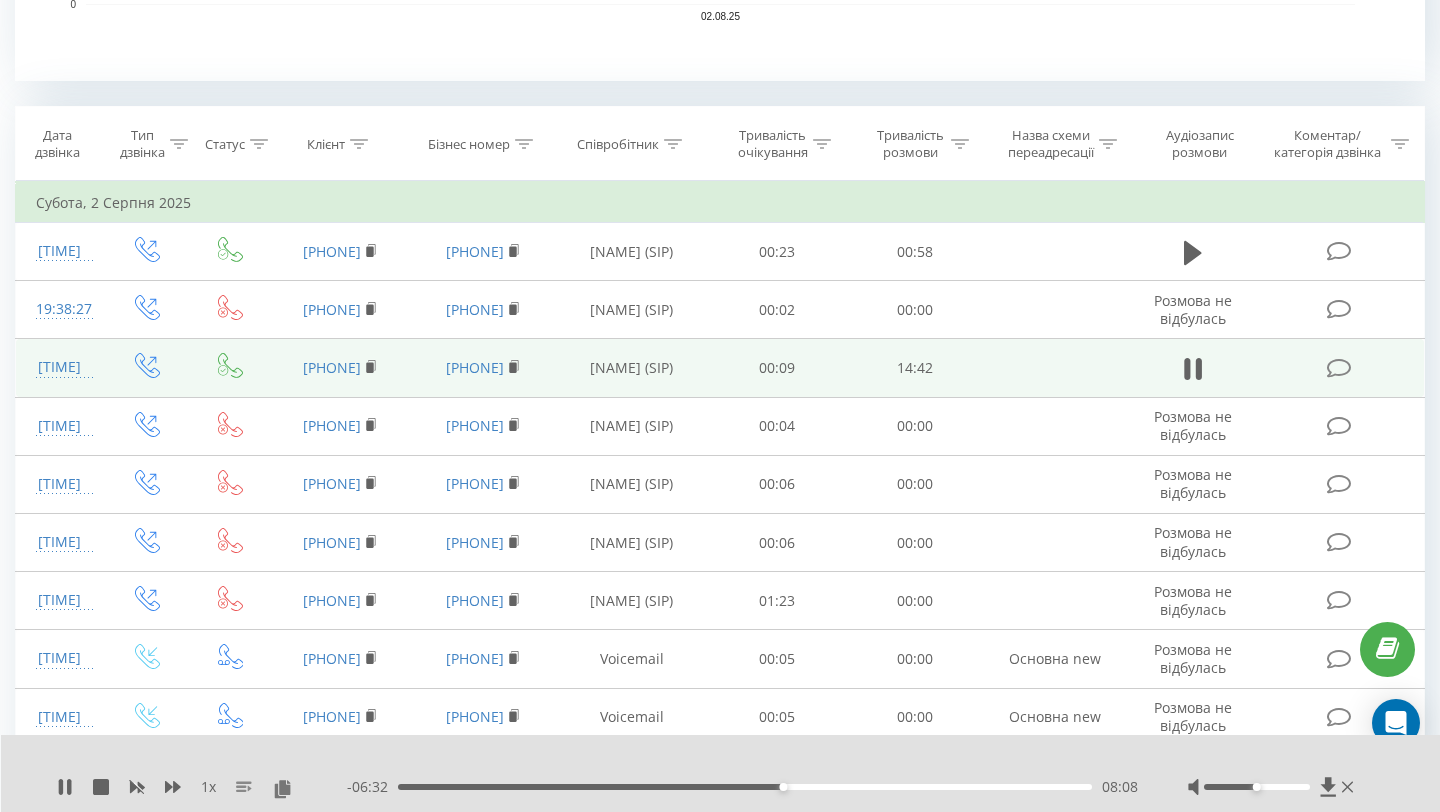 click 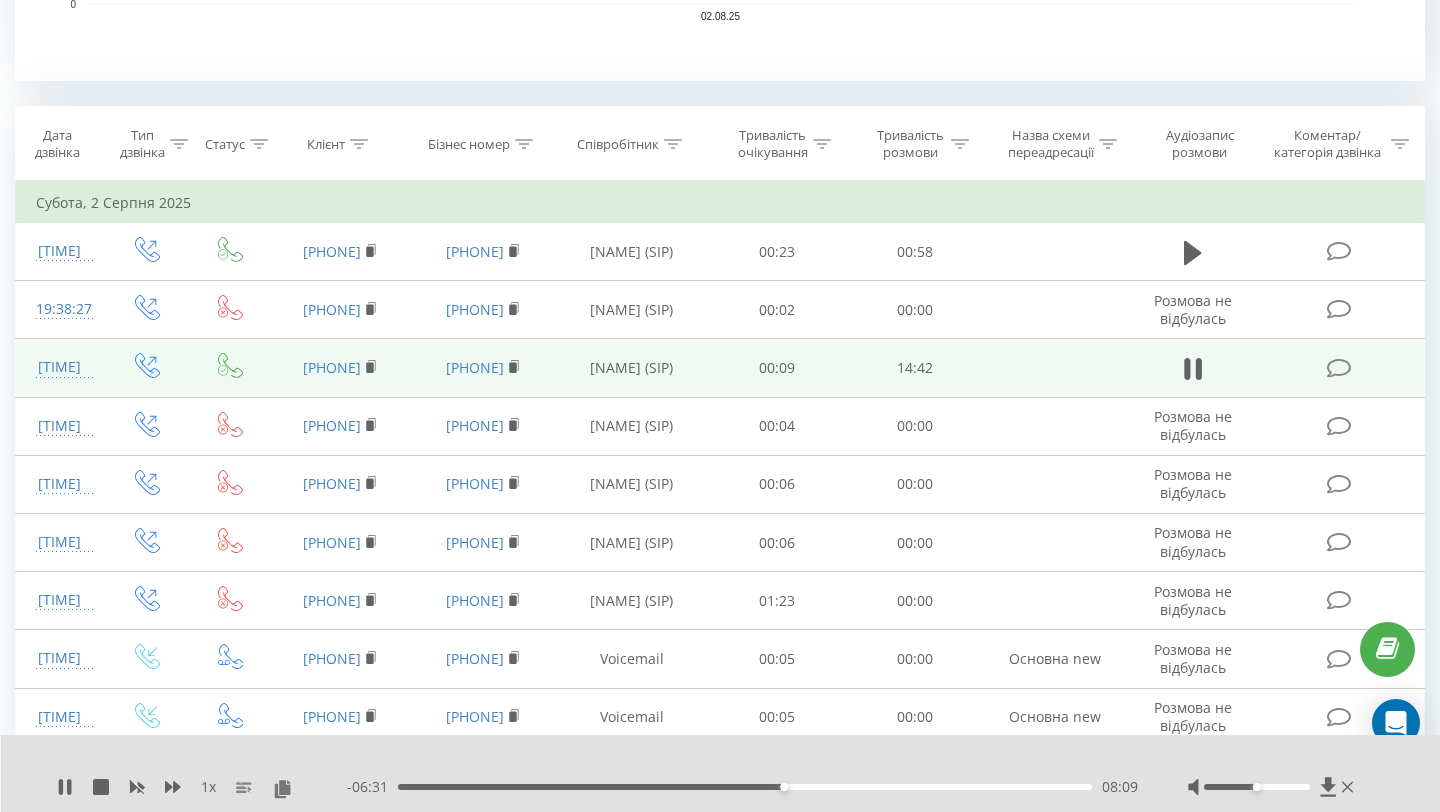 click on "1 x" at bounding box center (202, 787) 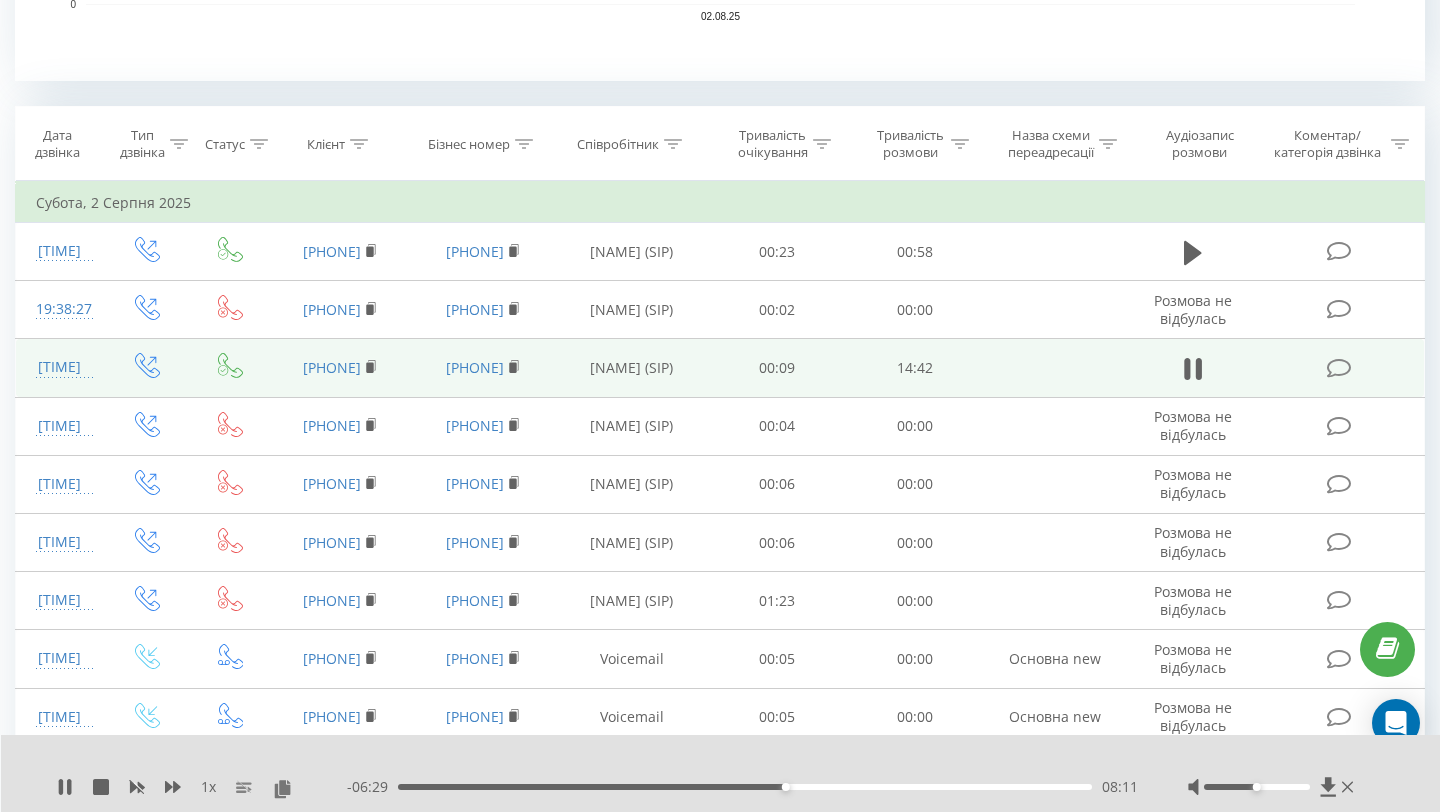 click on "1 x" at bounding box center (208, 787) 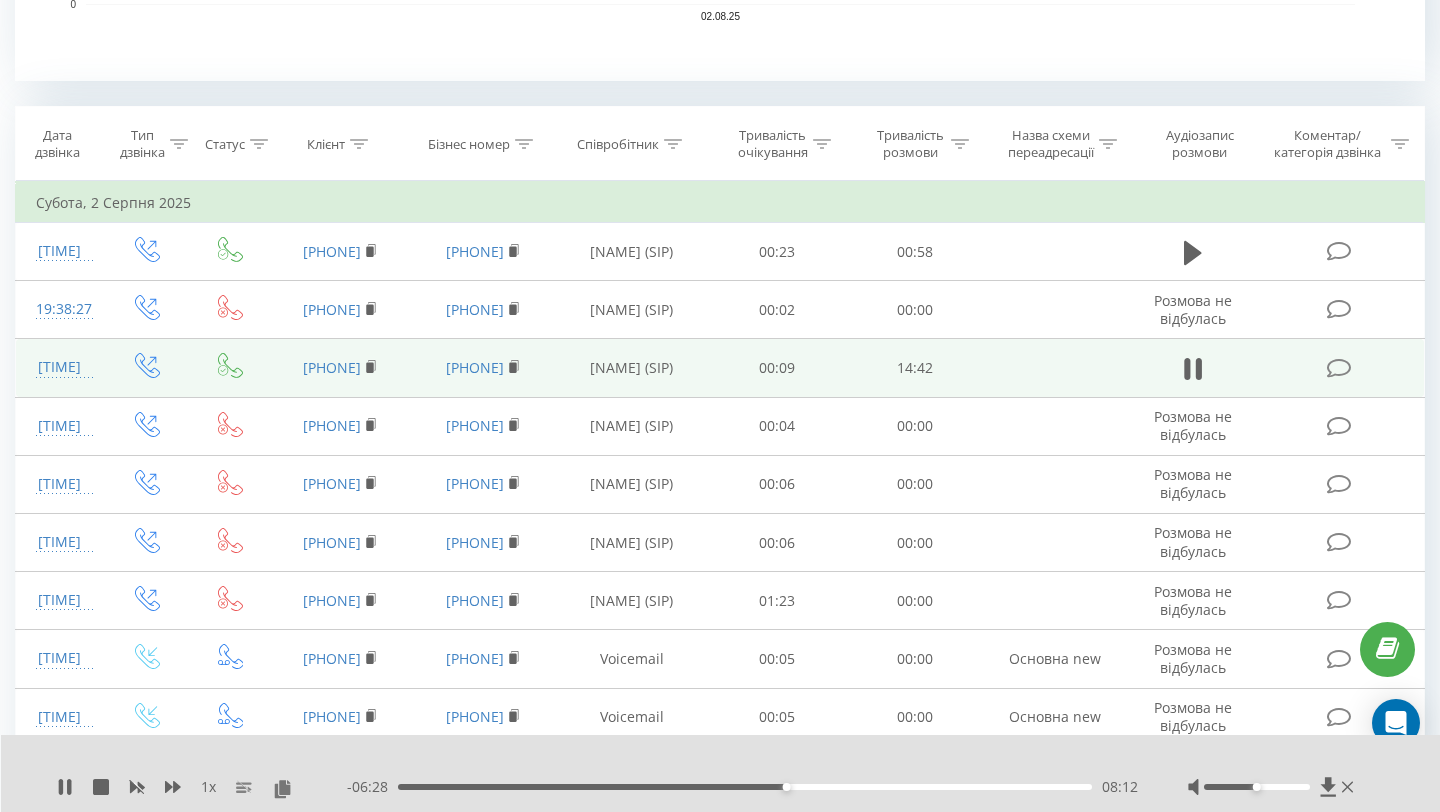 click on "1 x" at bounding box center [208, 787] 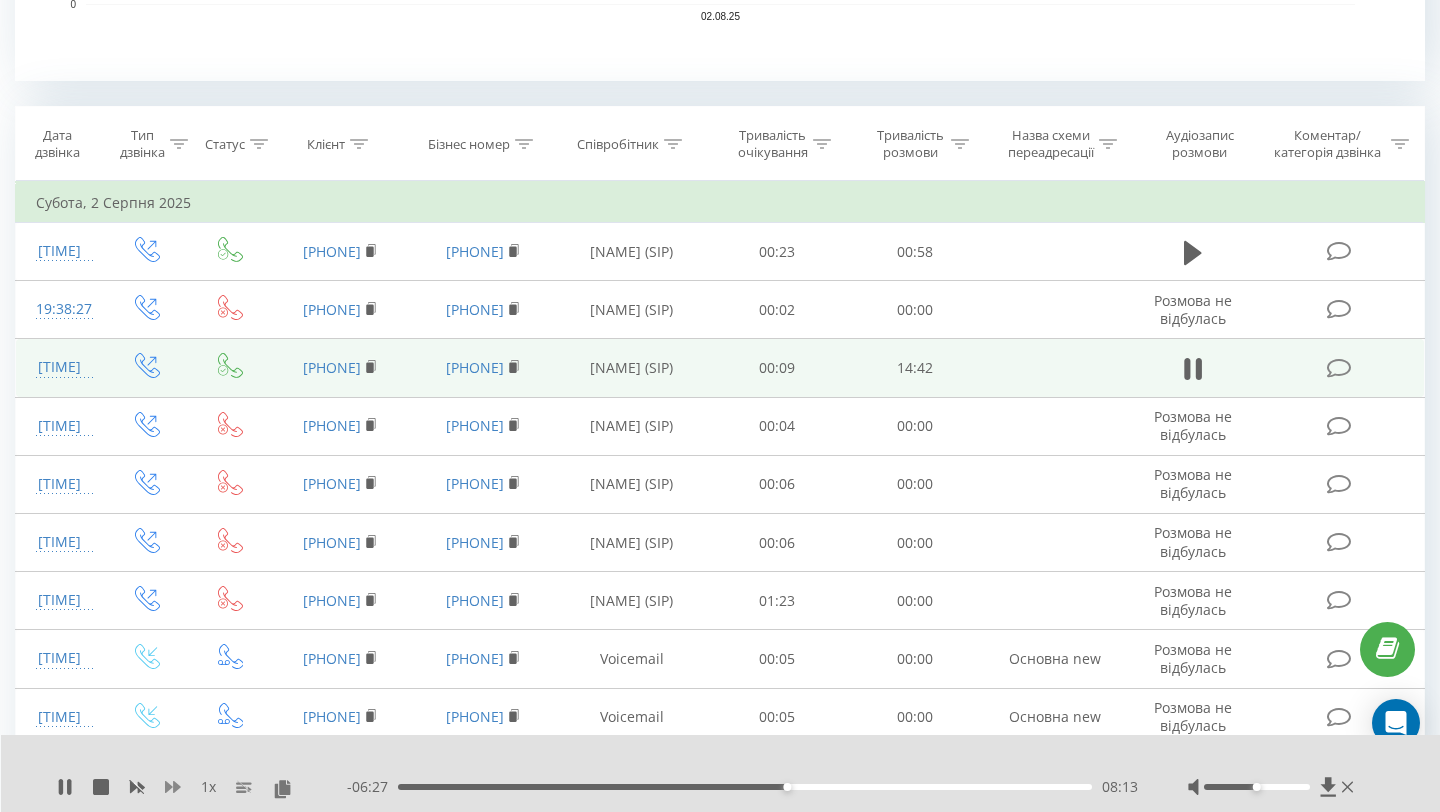 click 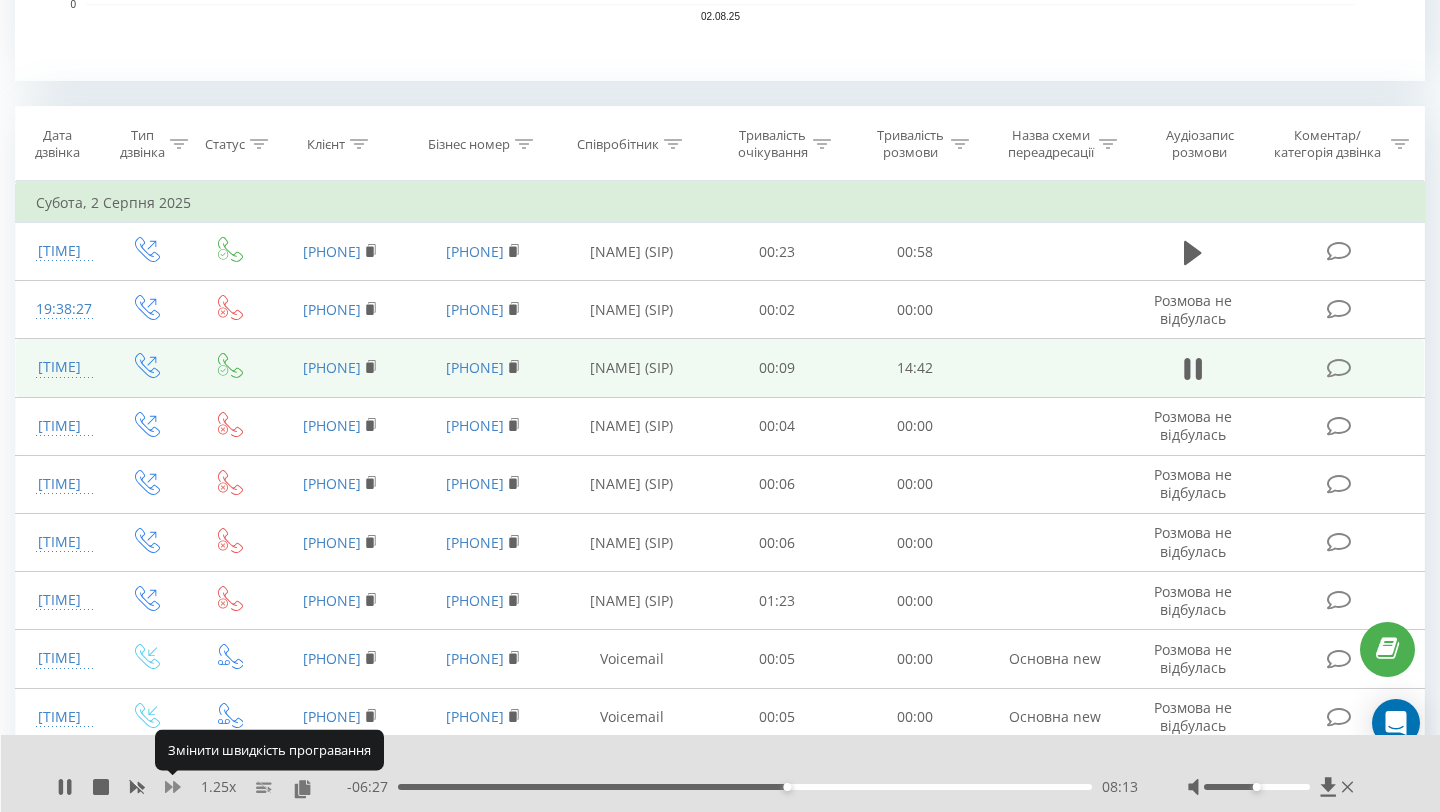 click 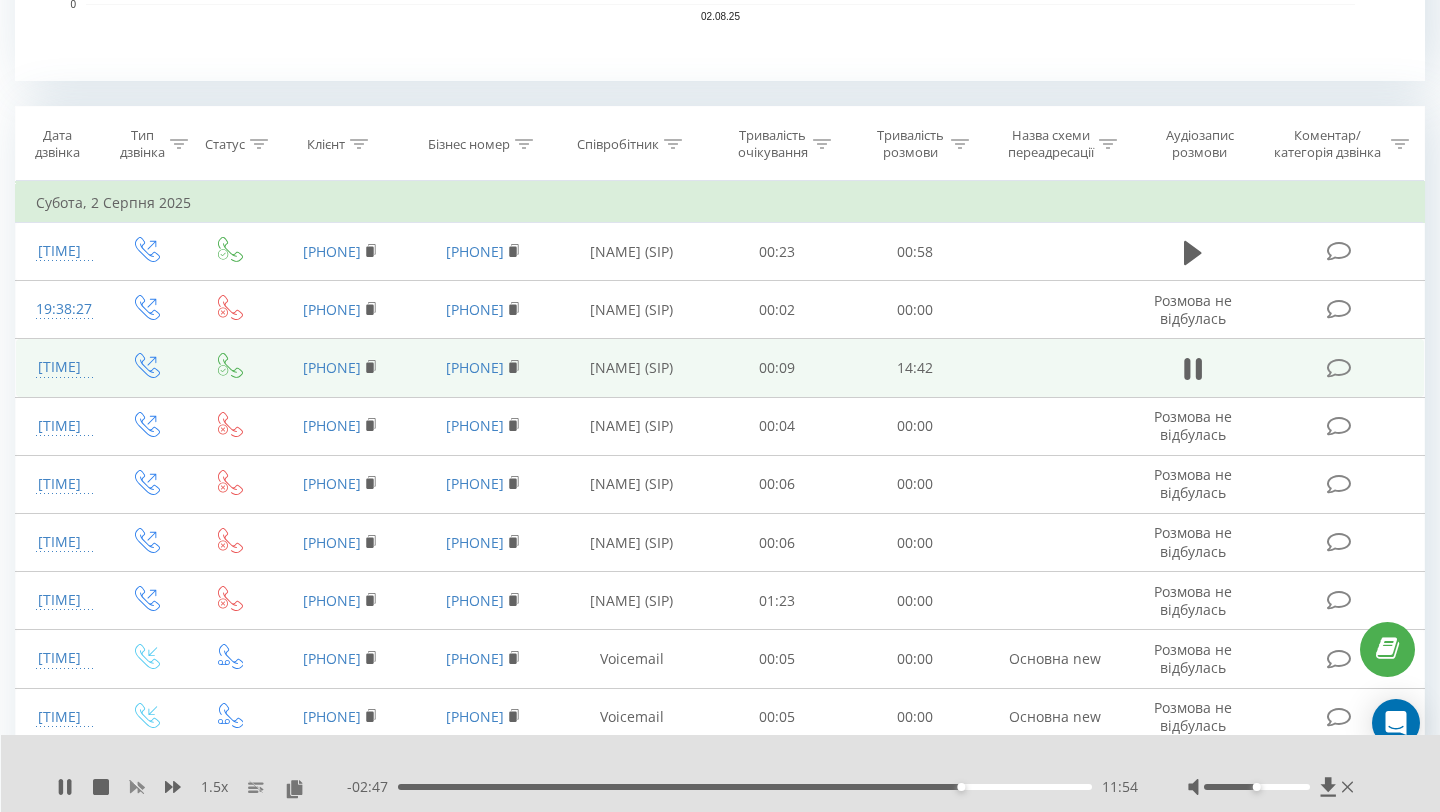 click 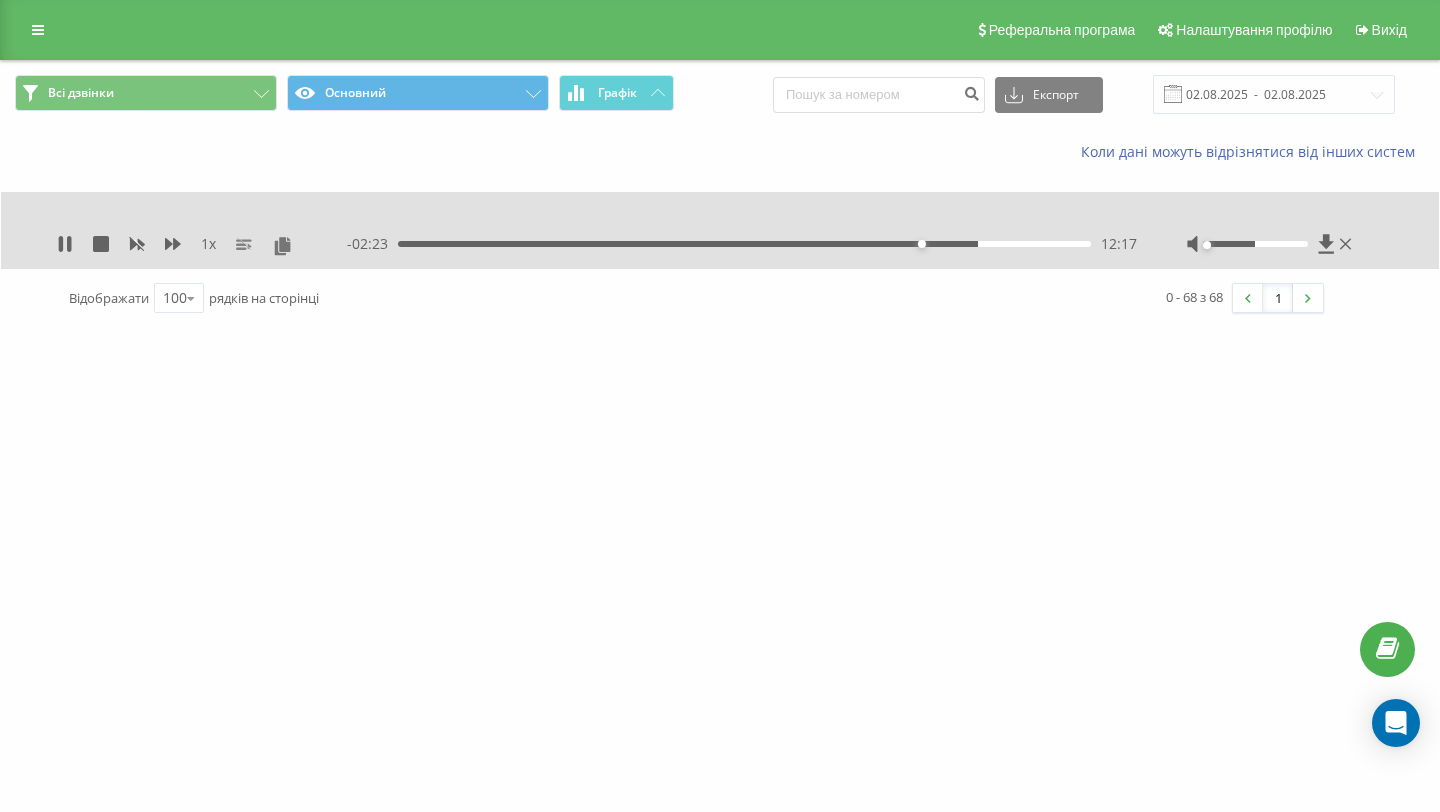 scroll, scrollTop: 0, scrollLeft: 0, axis: both 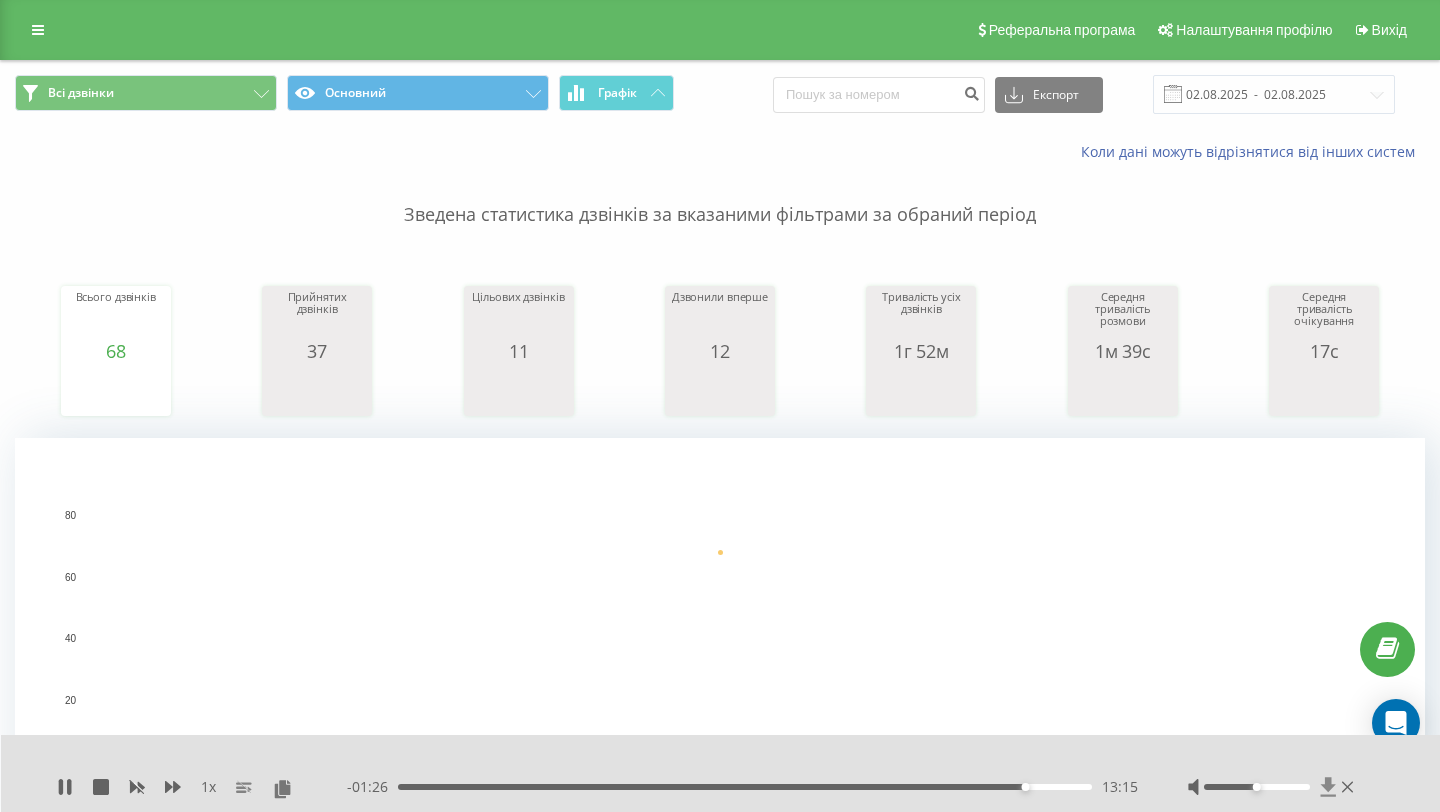 click 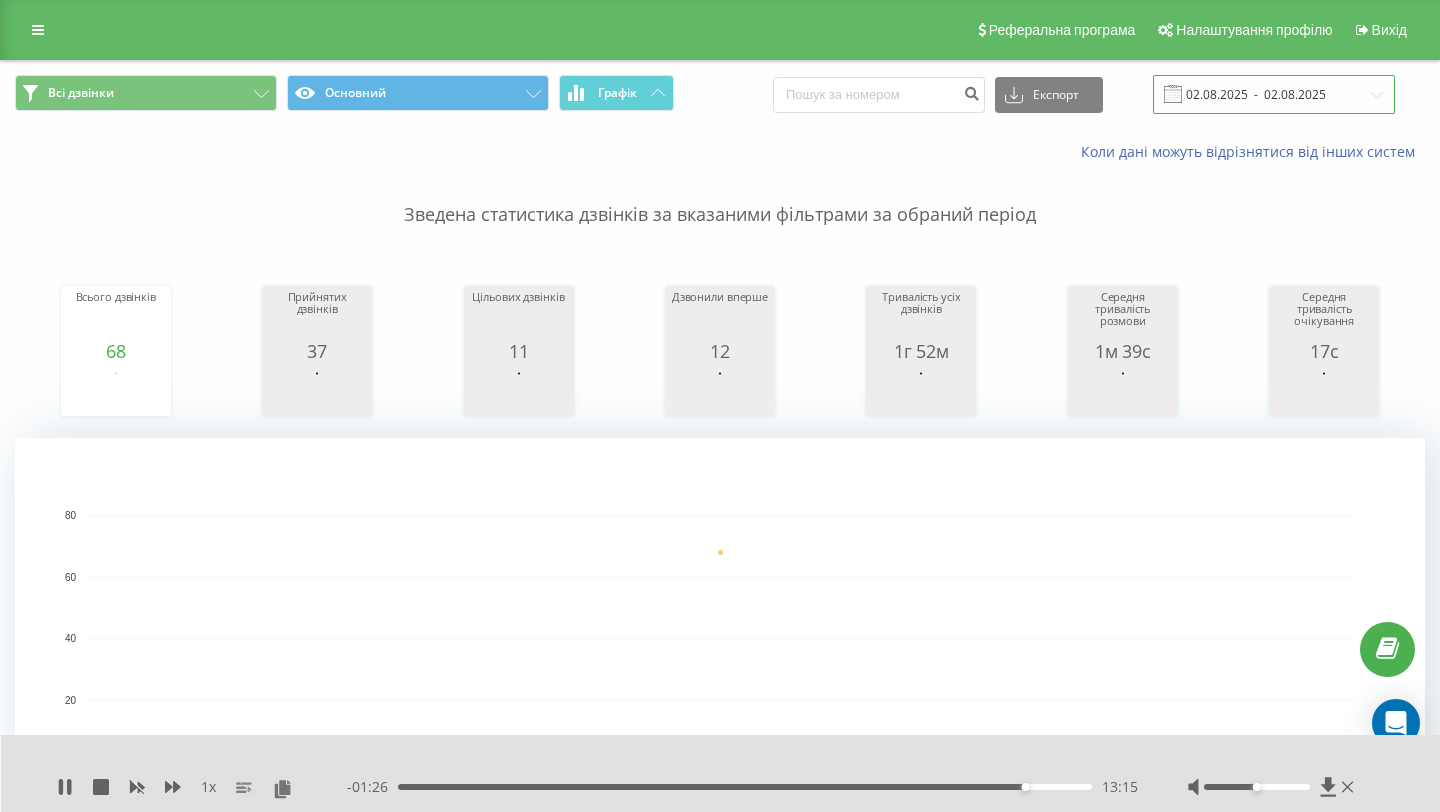 click on "02.08.2025  -  02.08.2025" at bounding box center (1274, 94) 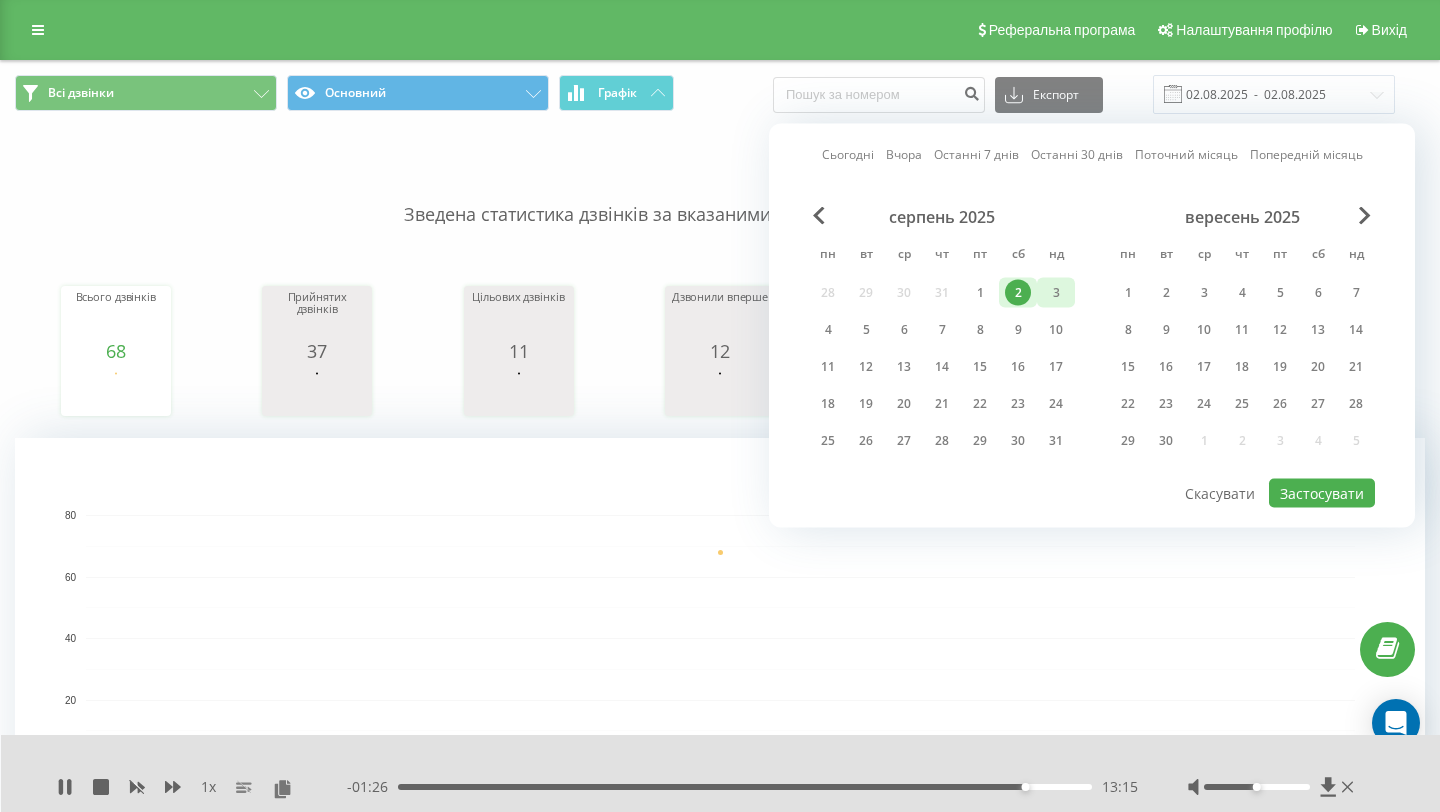 click on "3" at bounding box center (1056, 293) 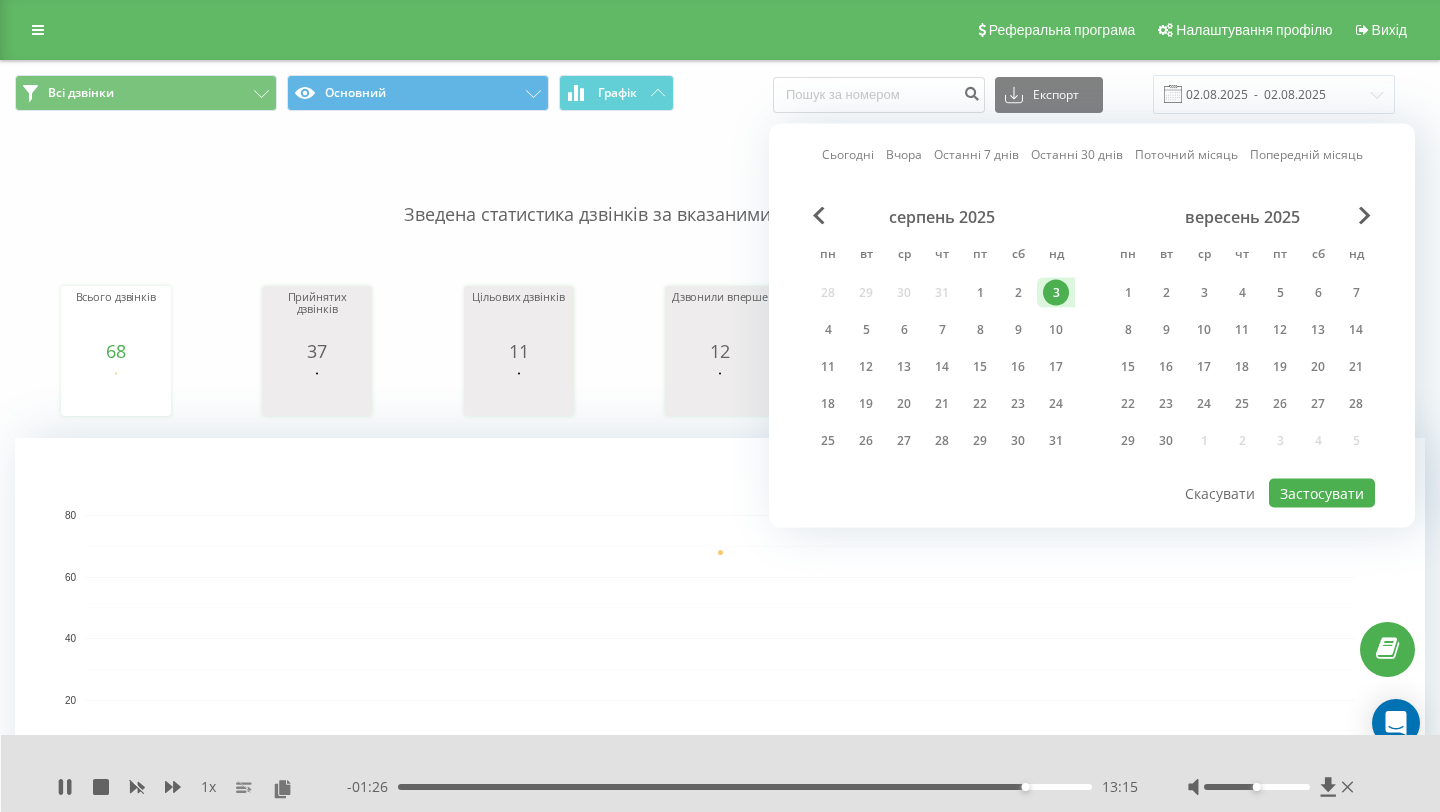 click on "3" at bounding box center [1056, 293] 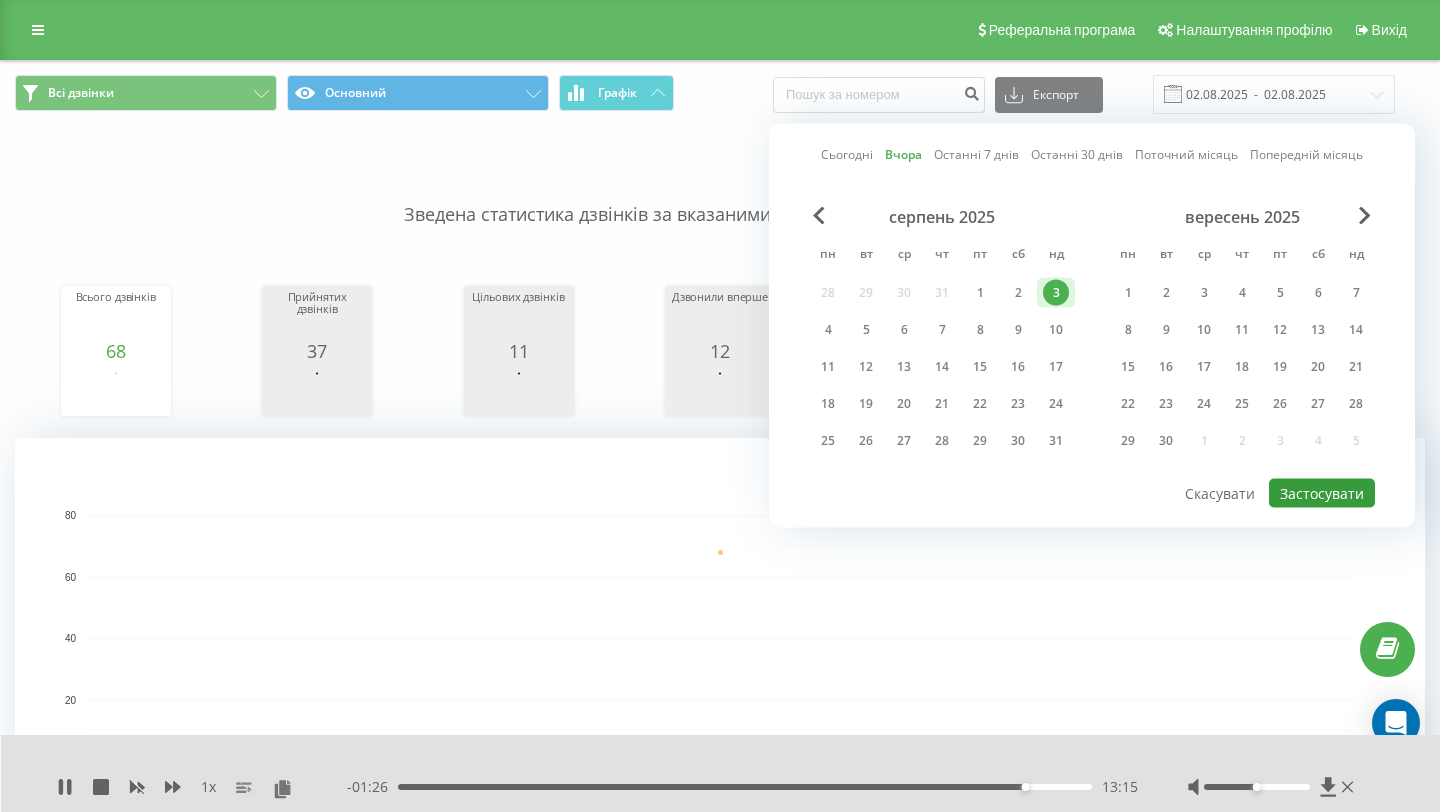 click on "Застосувати" at bounding box center [1322, 493] 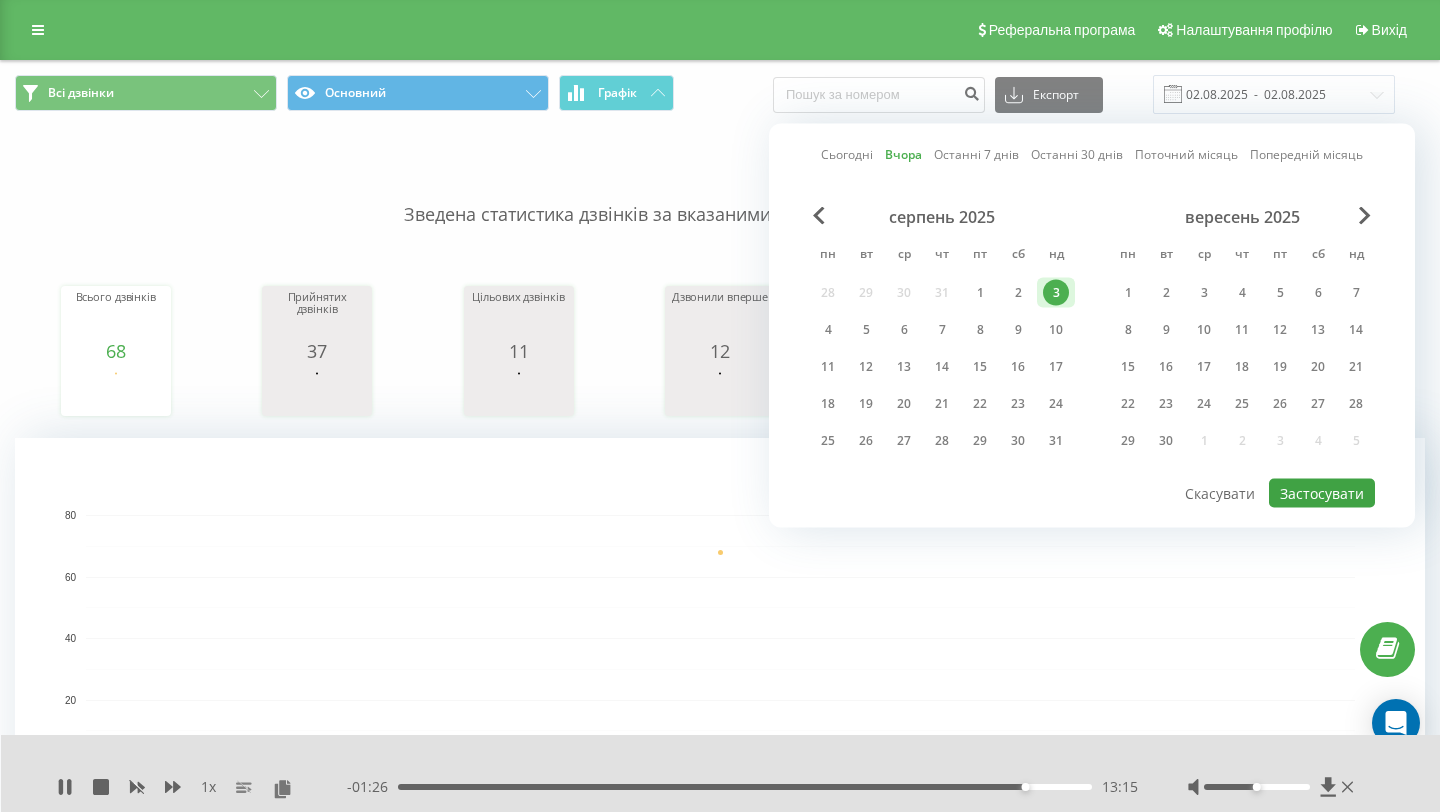type on "03.08.2025  -  03.08.2025" 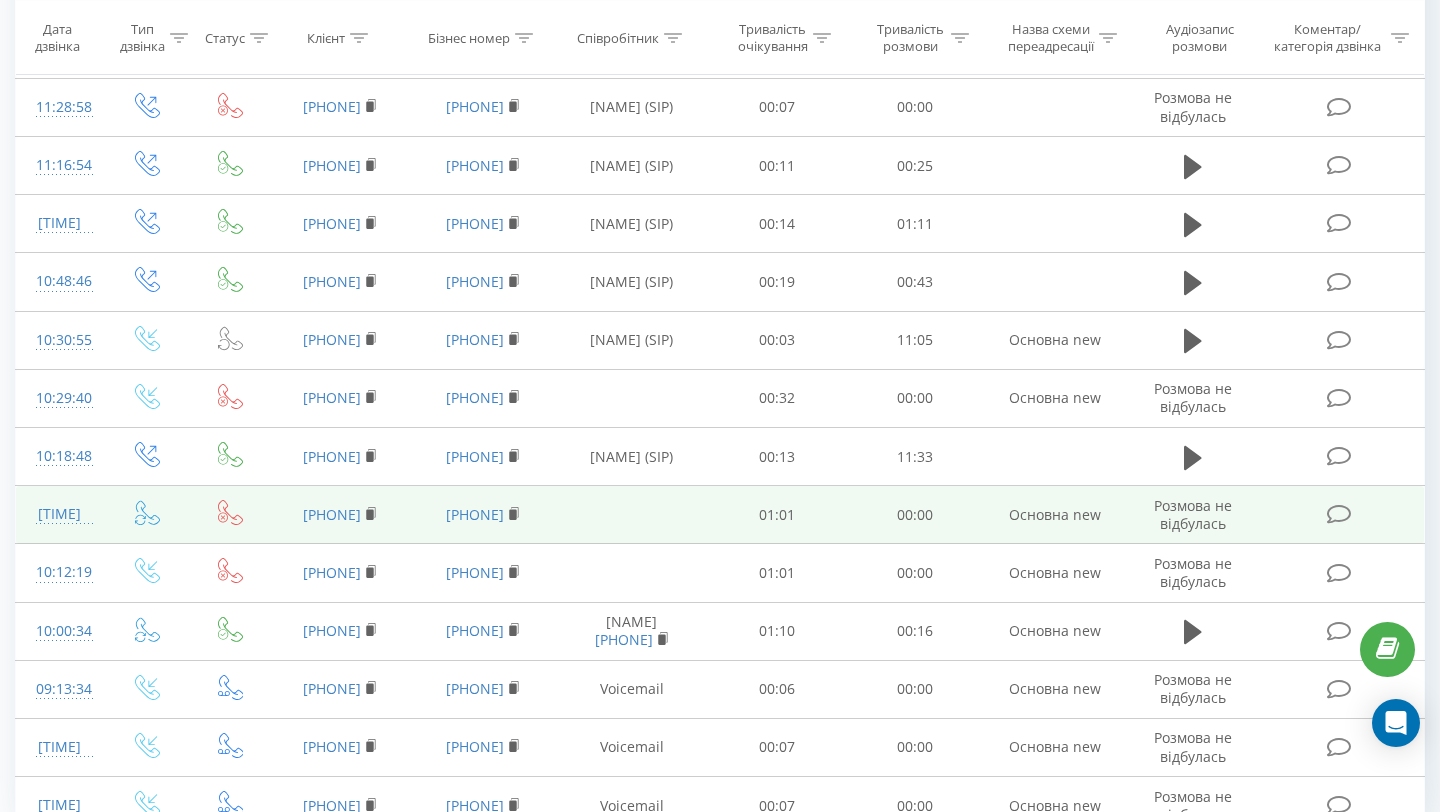 scroll, scrollTop: 3750, scrollLeft: 0, axis: vertical 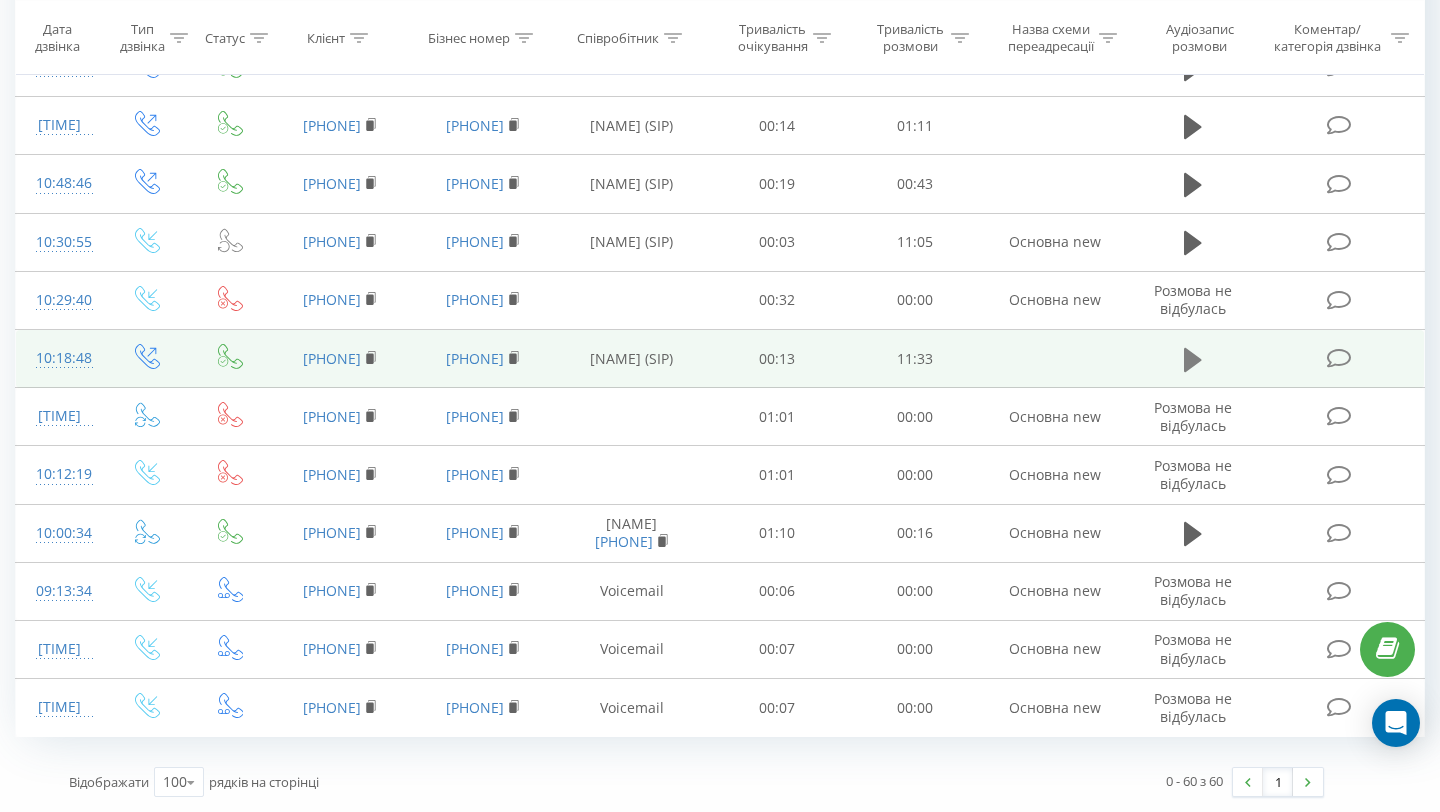 click at bounding box center (1193, 360) 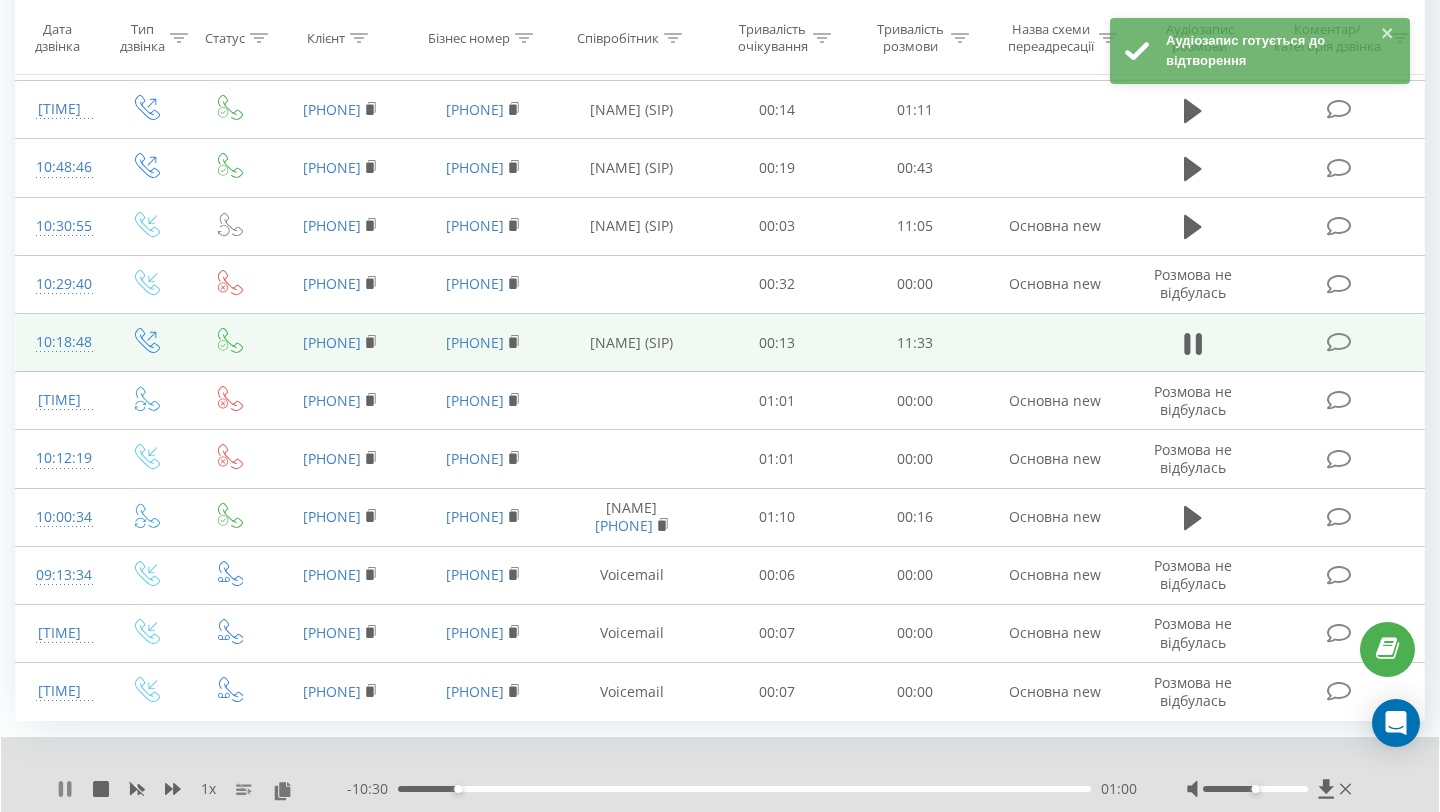 click 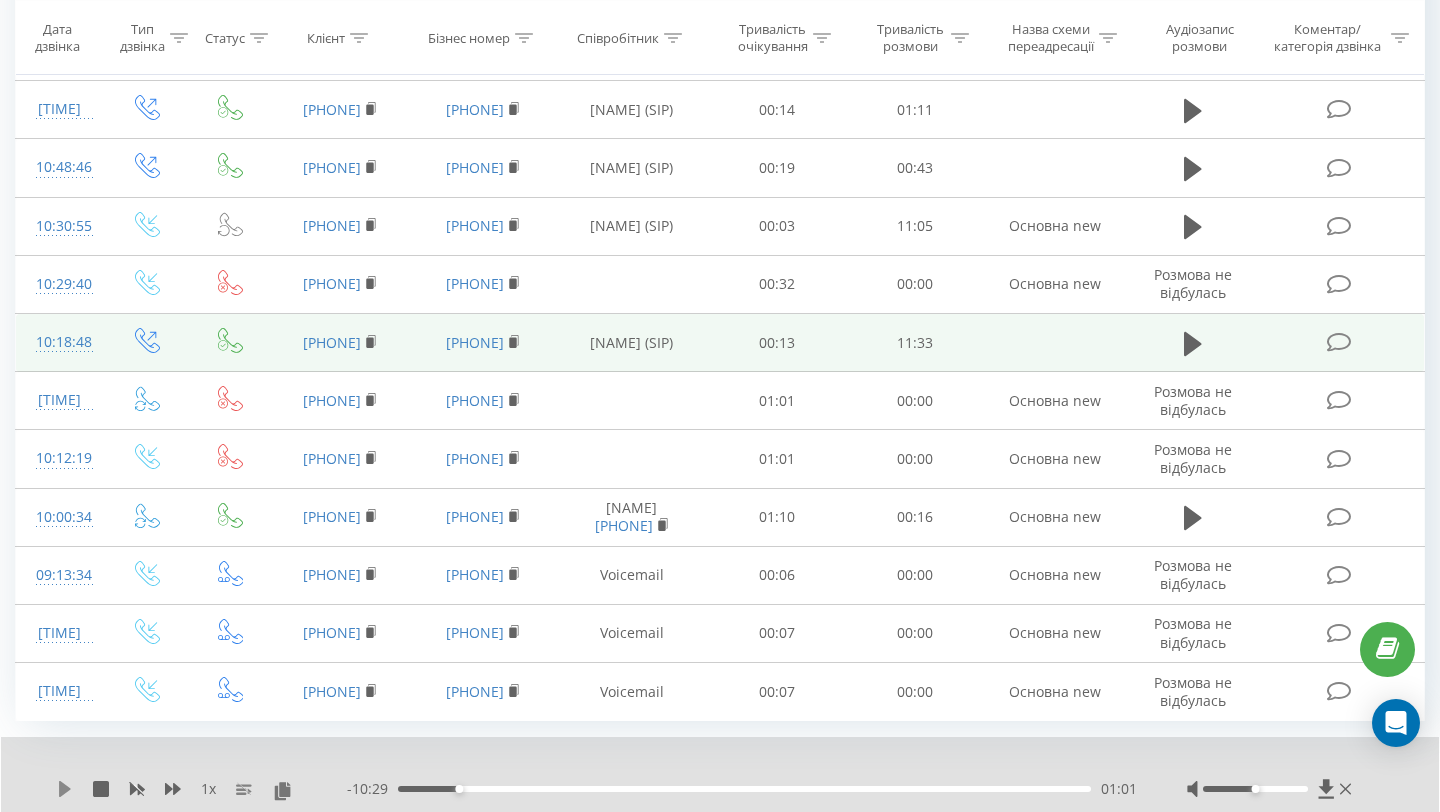 click 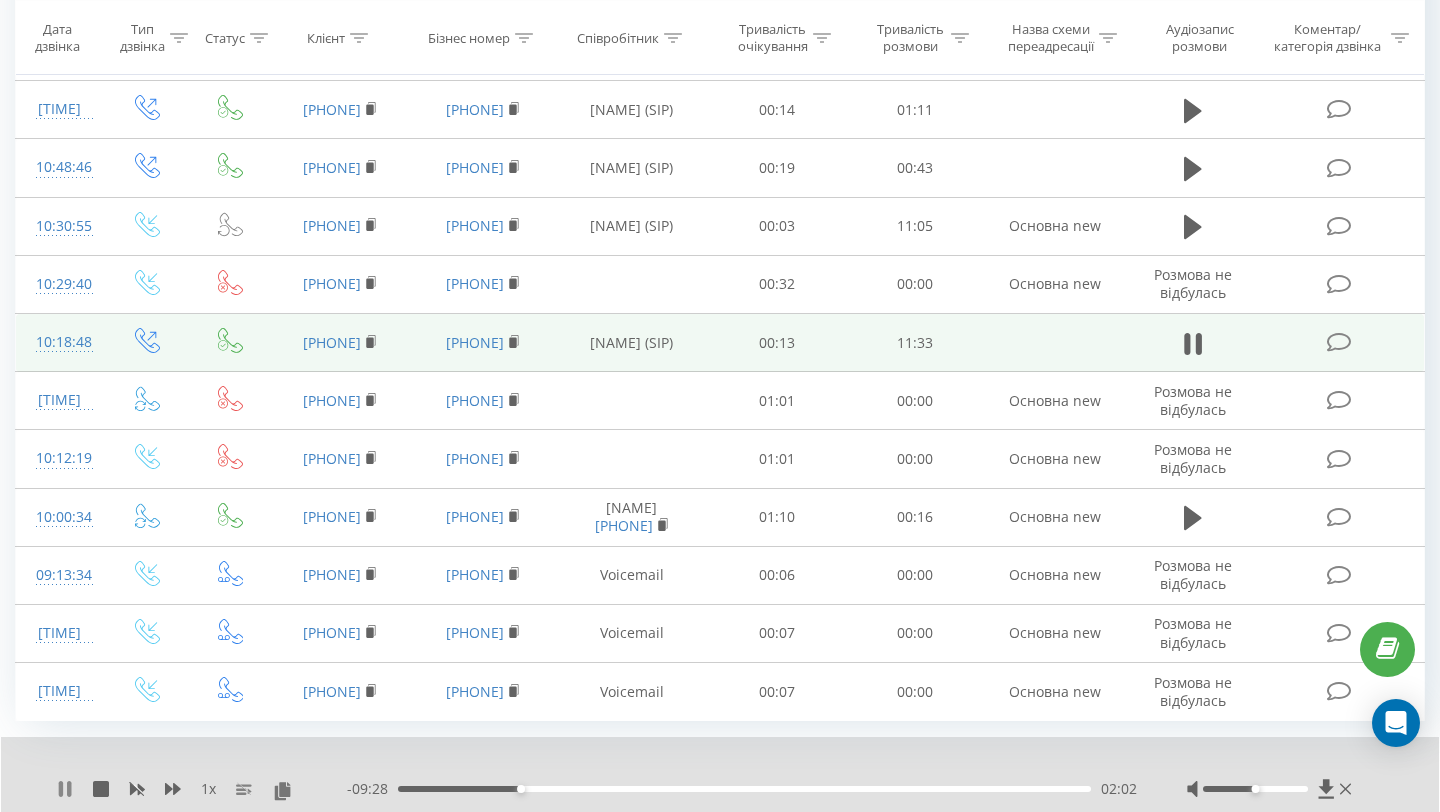 click 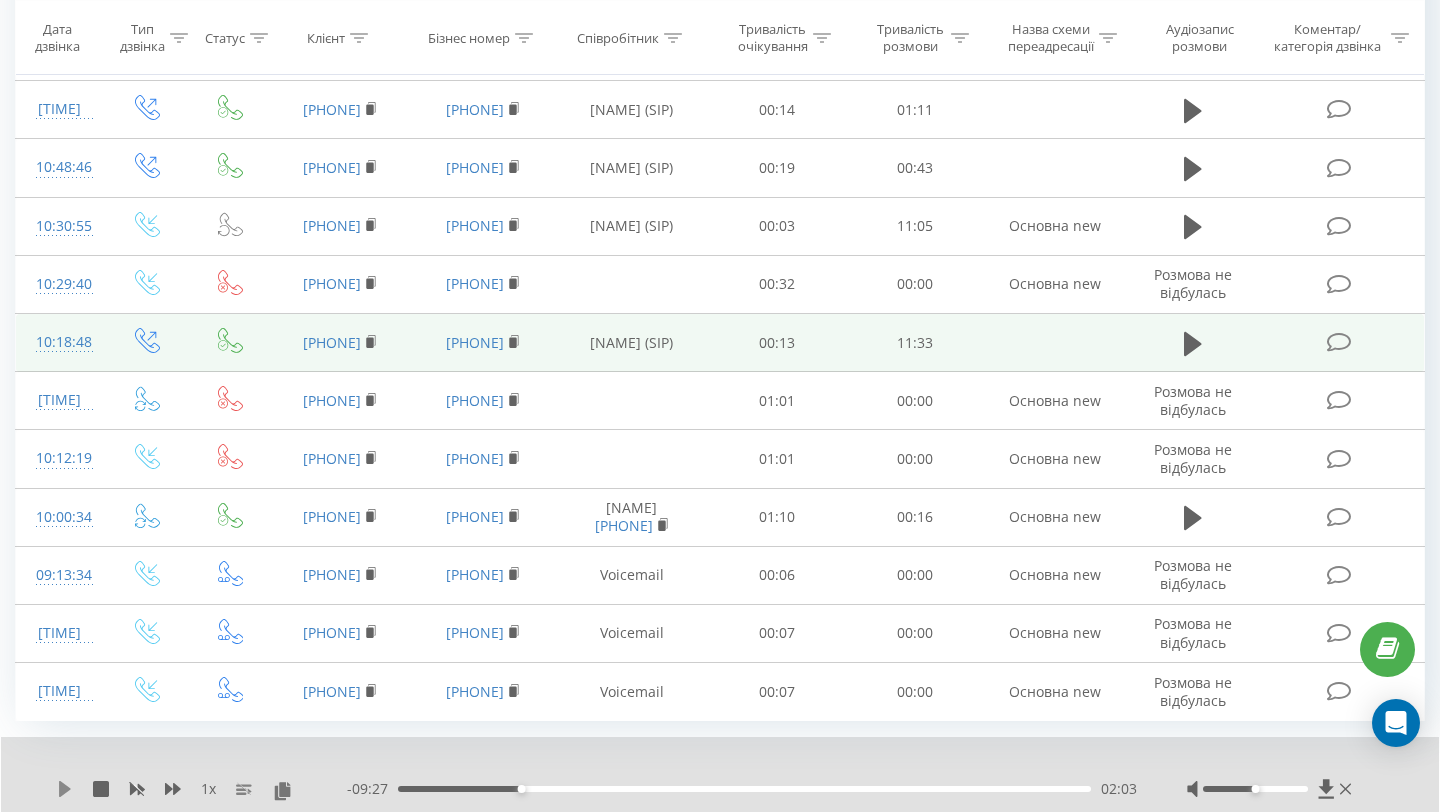 click 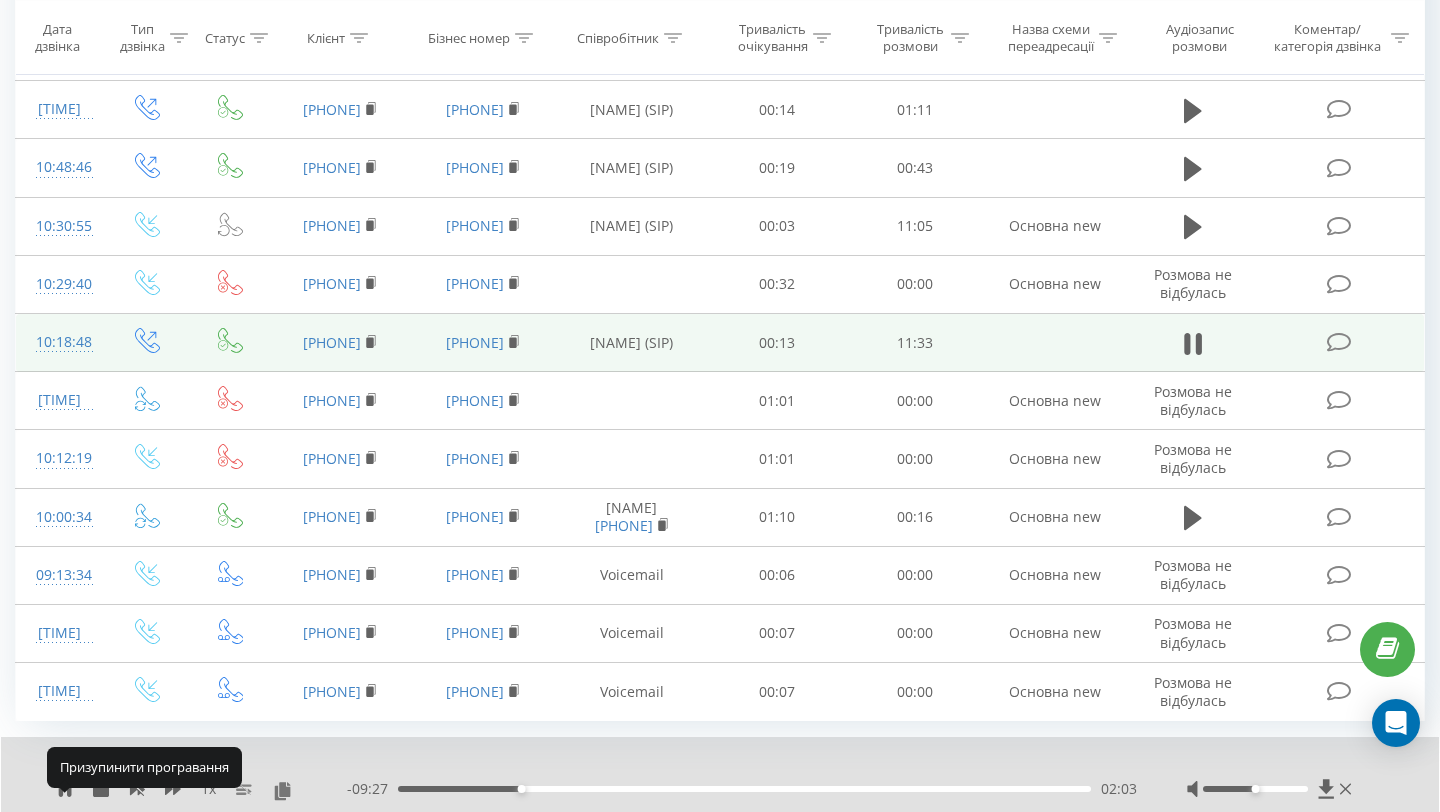 click 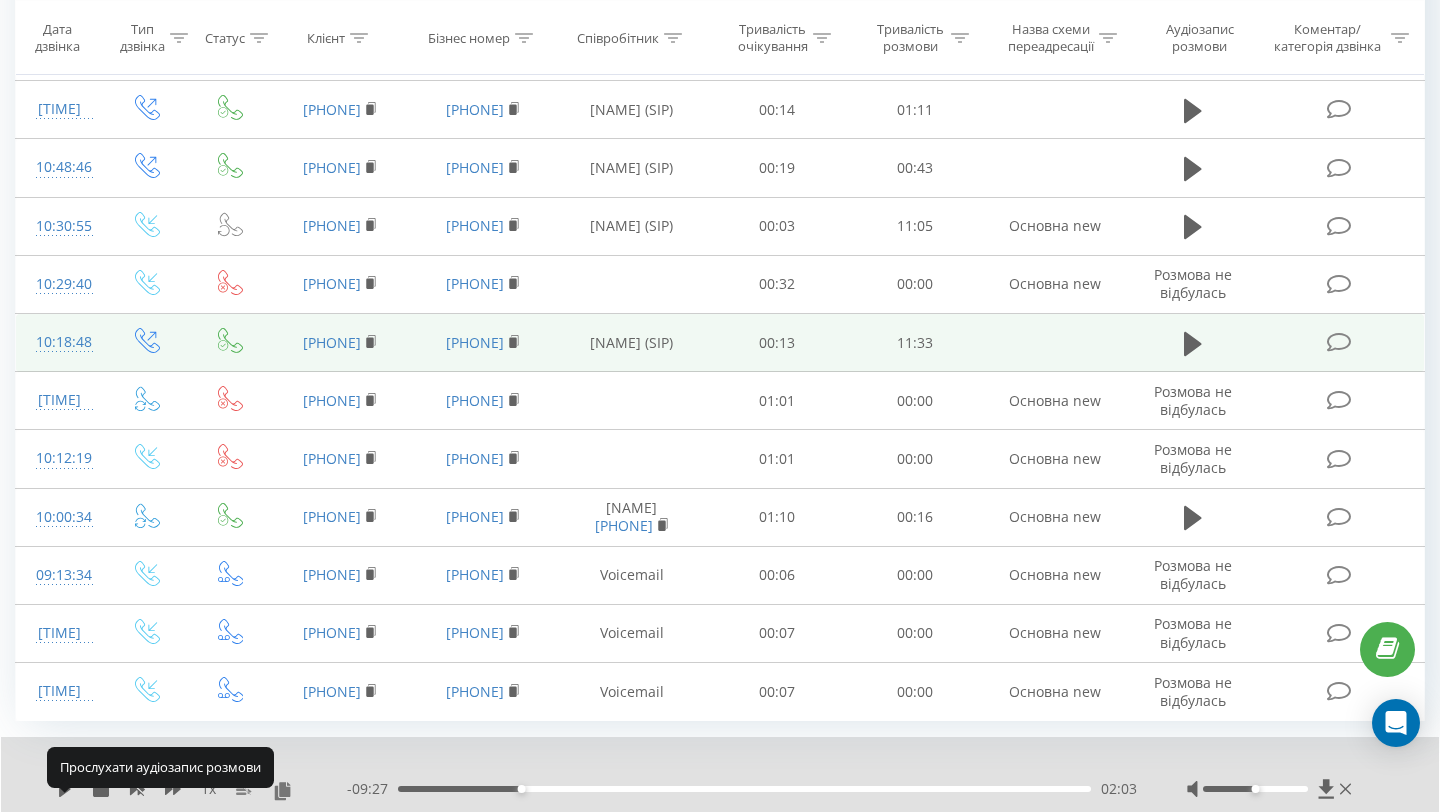 click 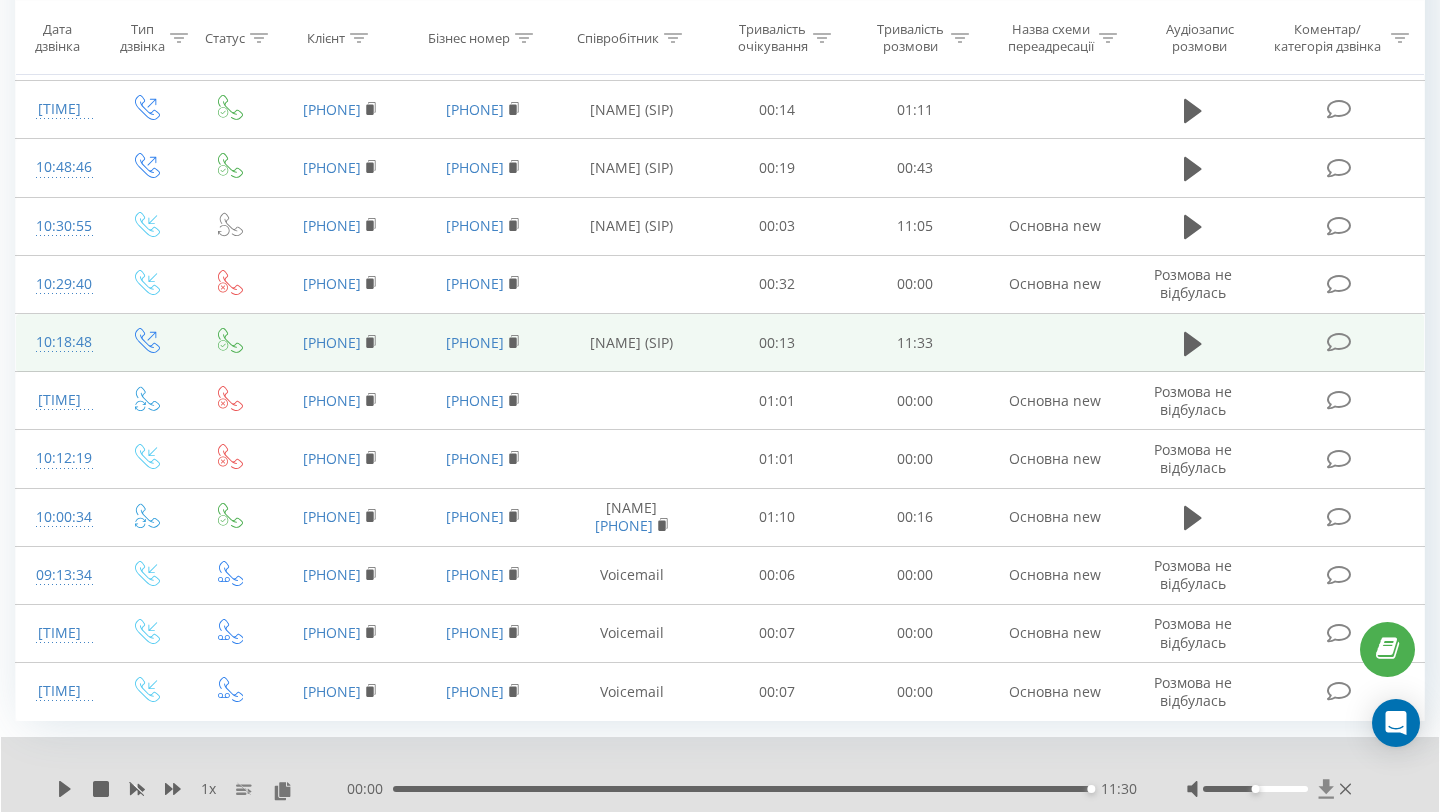 click 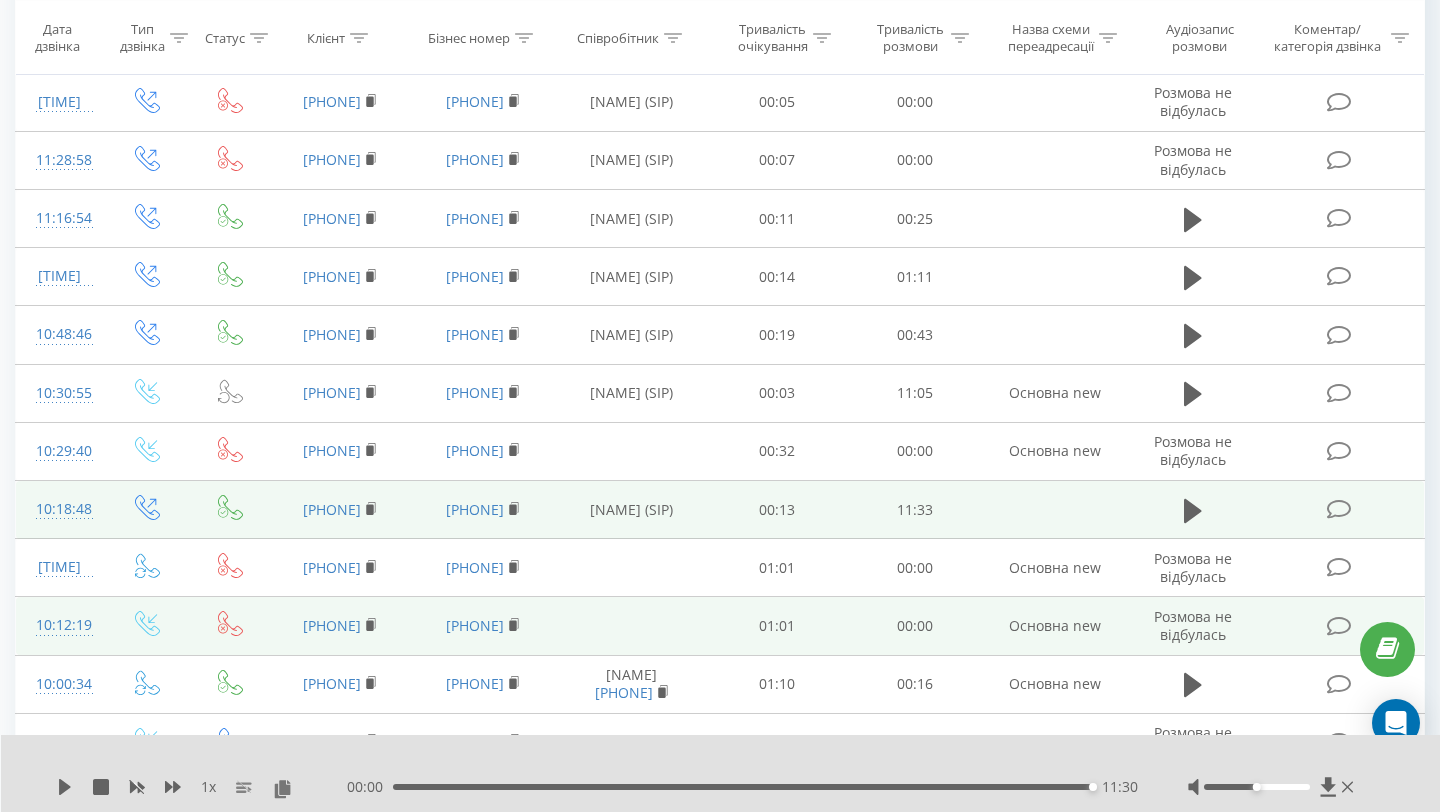 scroll, scrollTop: 3557, scrollLeft: 0, axis: vertical 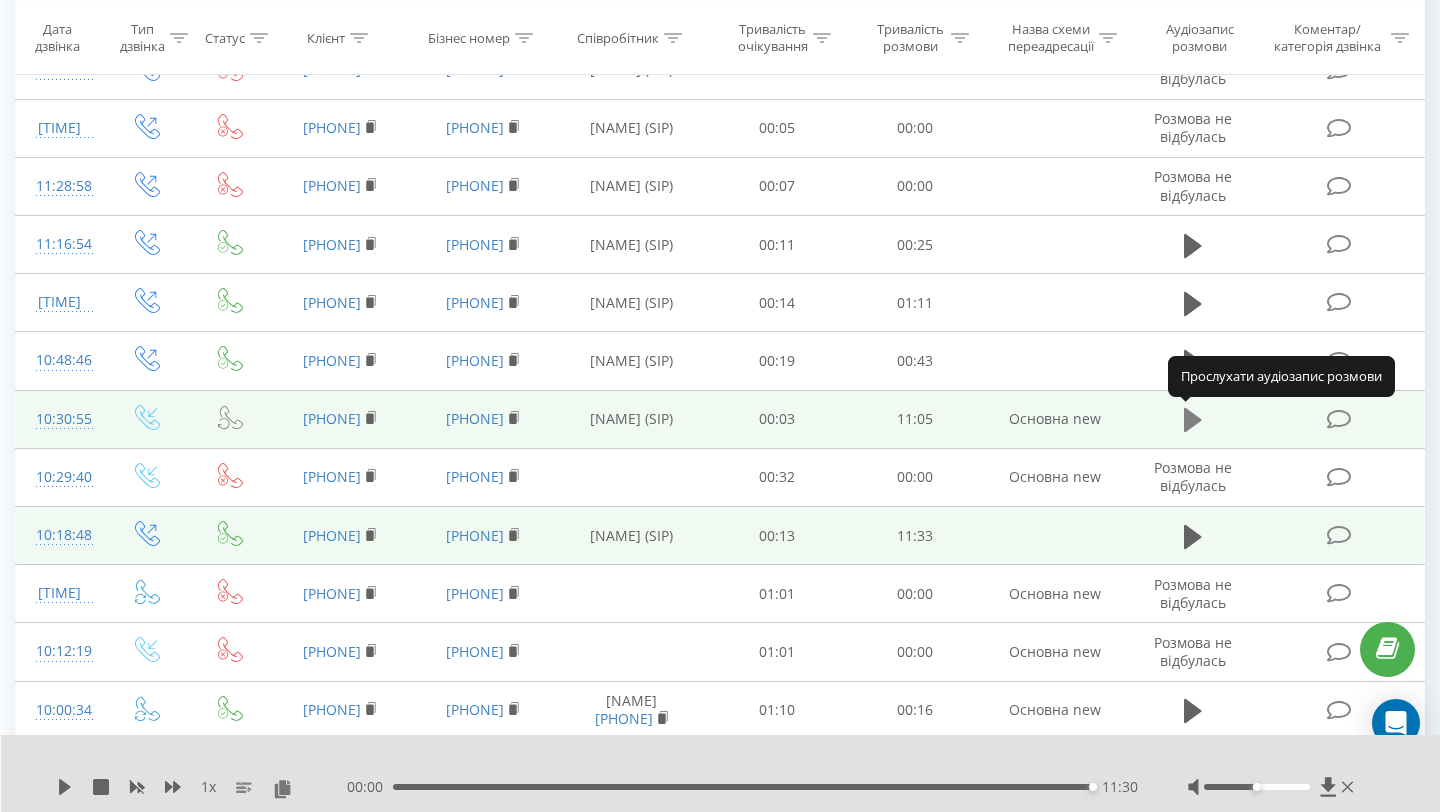 click 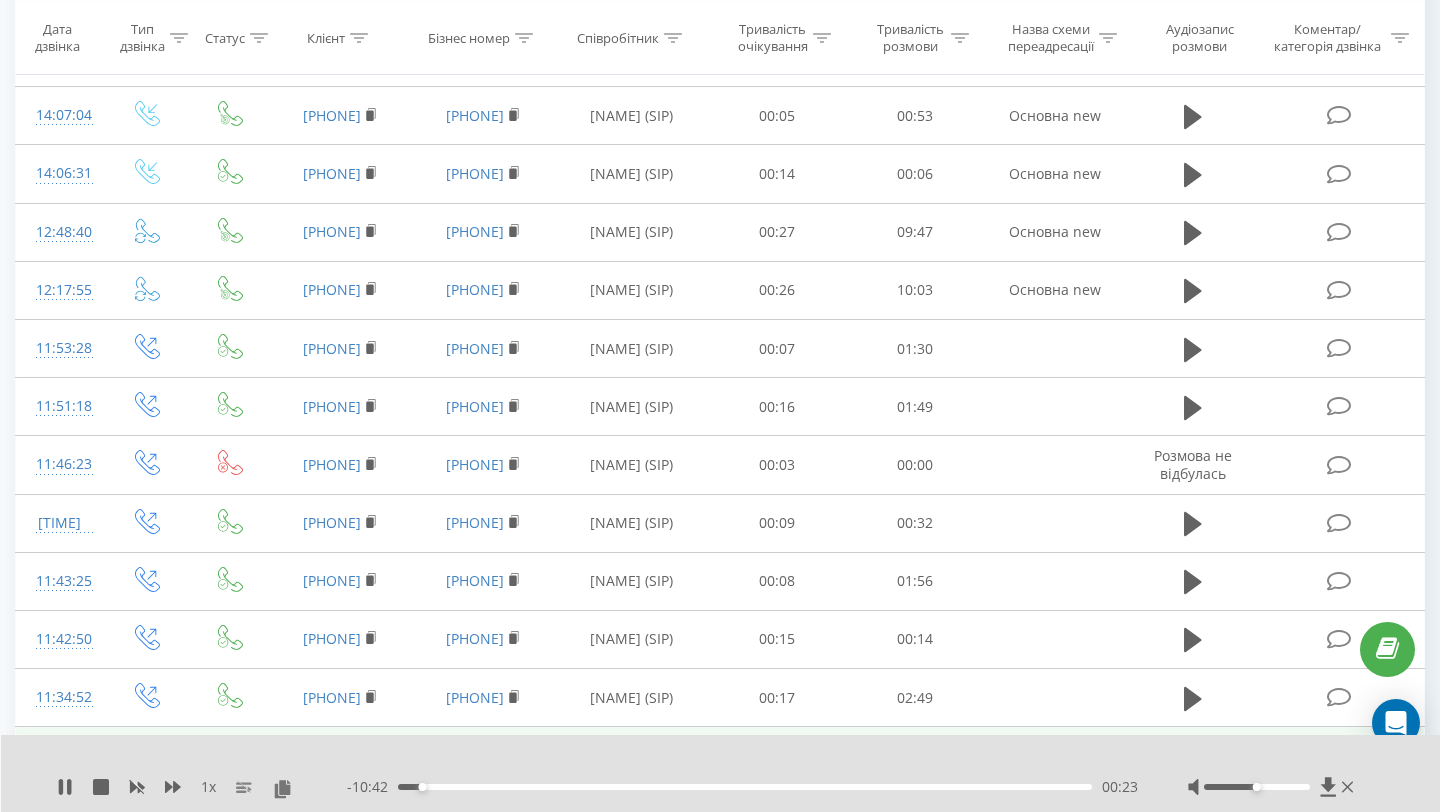 scroll, scrollTop: 2795, scrollLeft: 0, axis: vertical 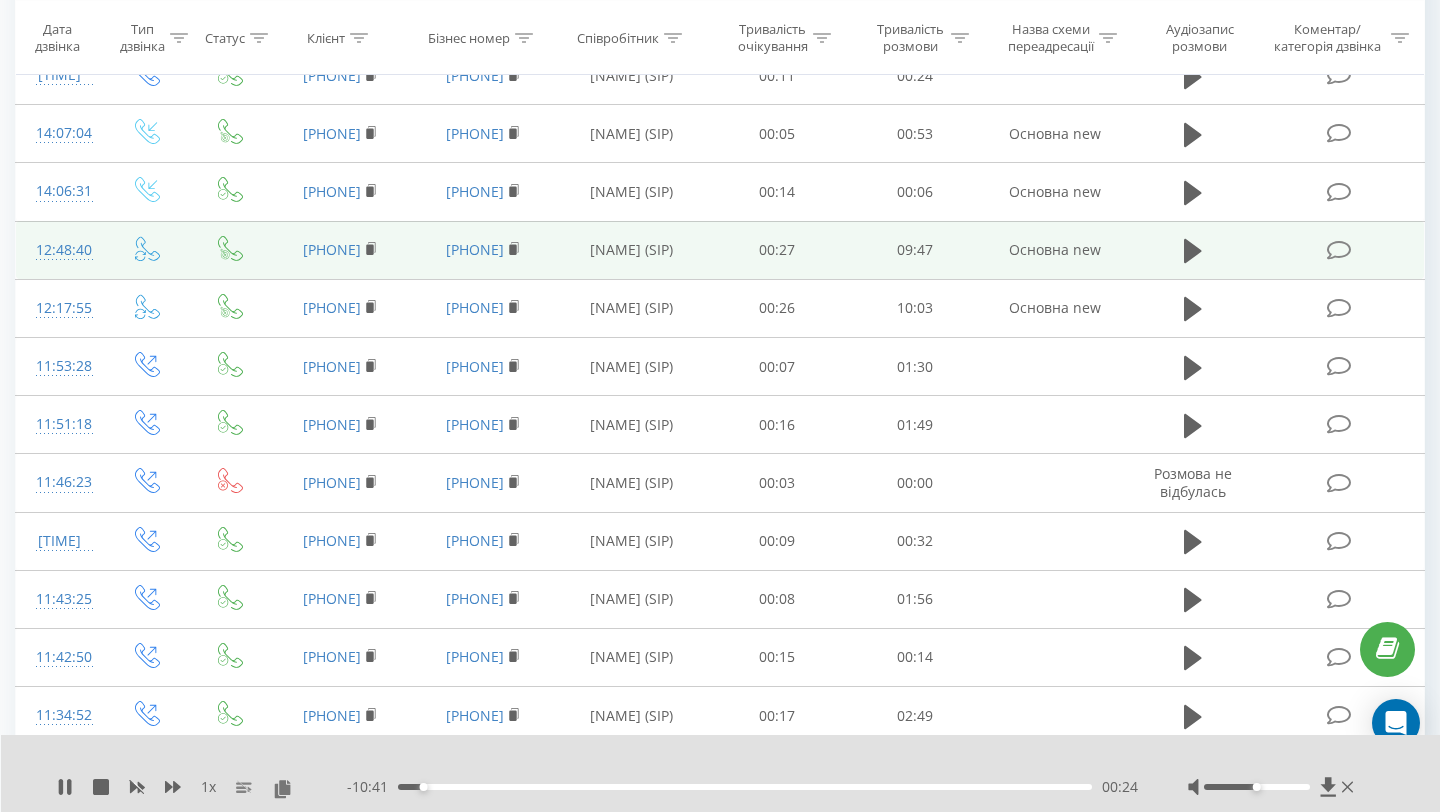 click at bounding box center [1193, 250] 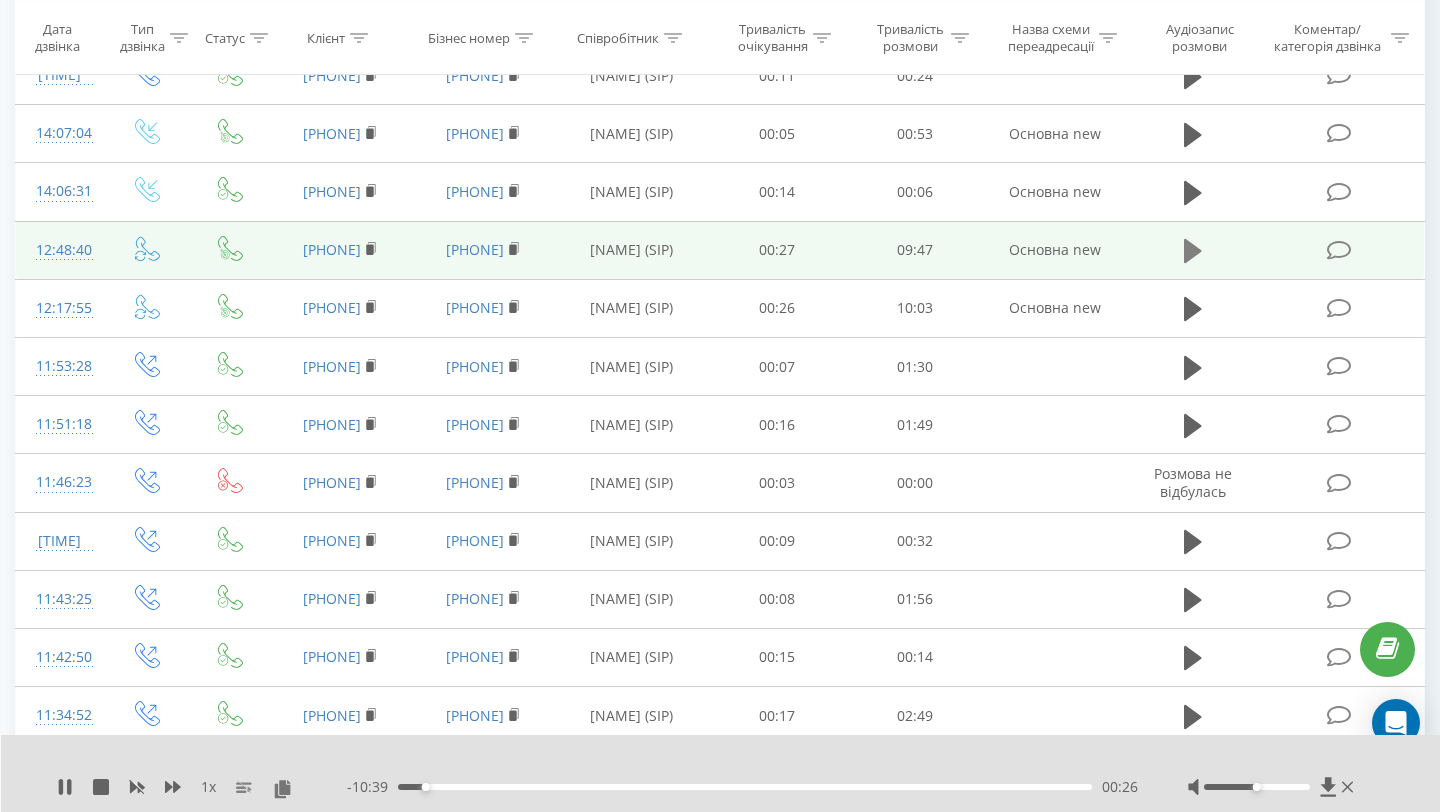 click 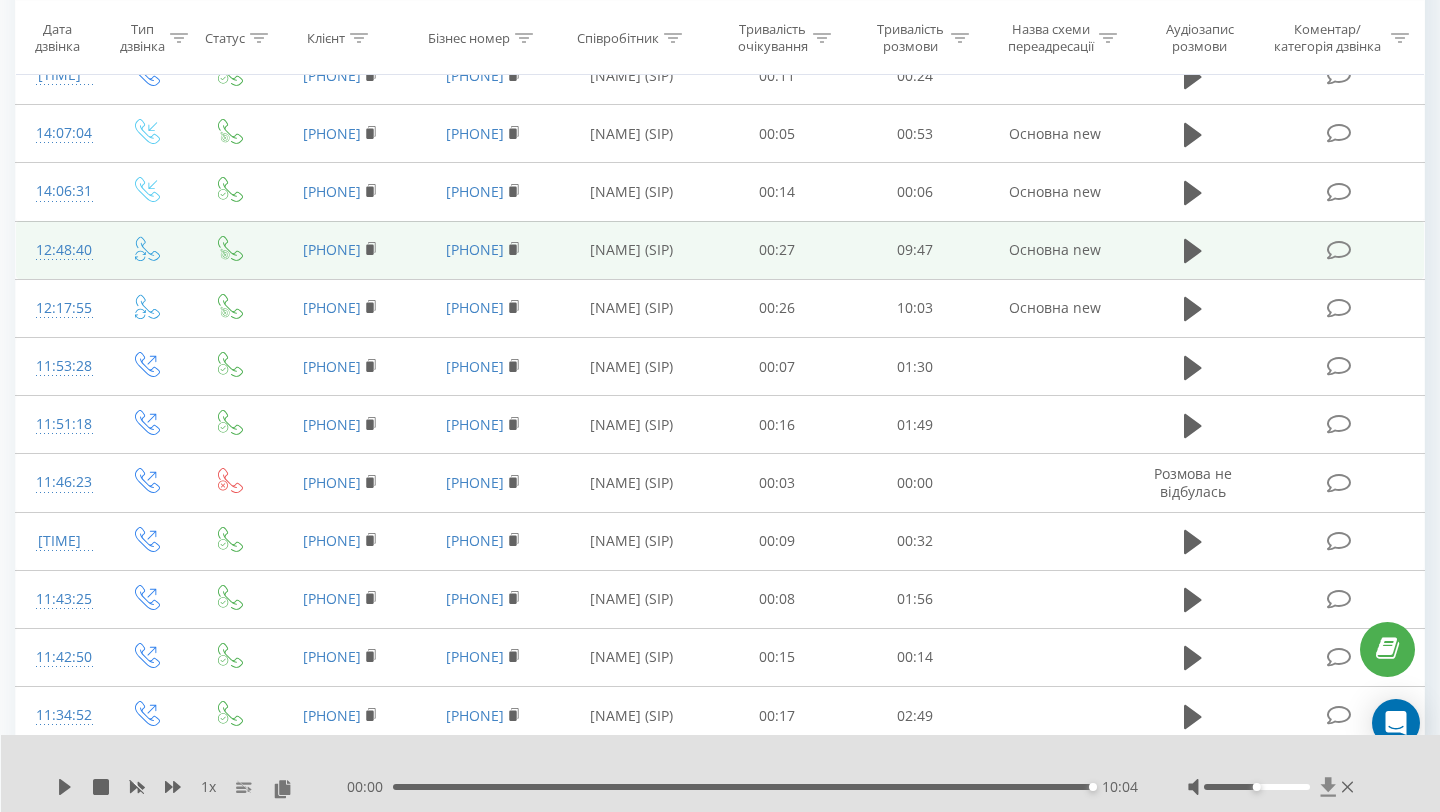 click 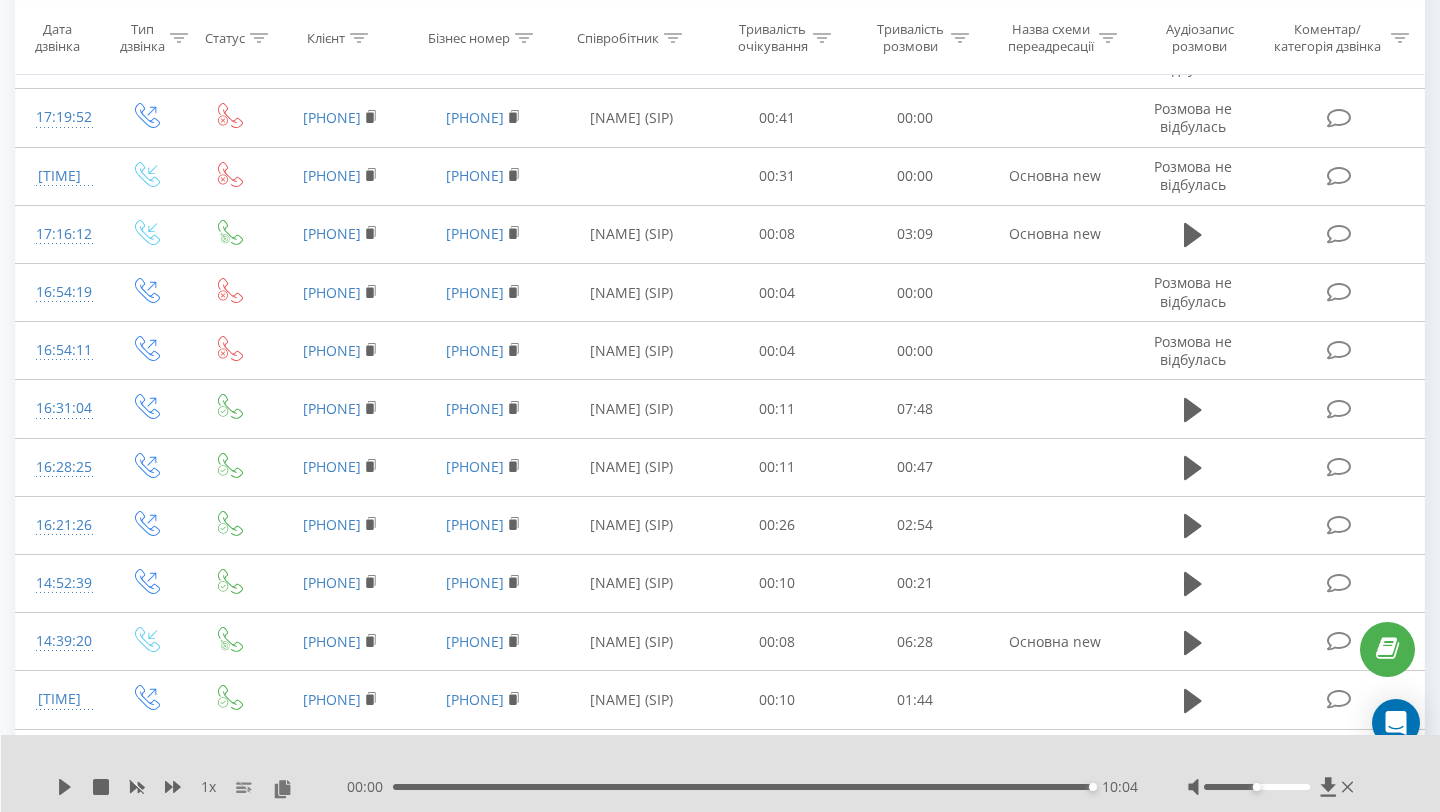 scroll, scrollTop: 1867, scrollLeft: 0, axis: vertical 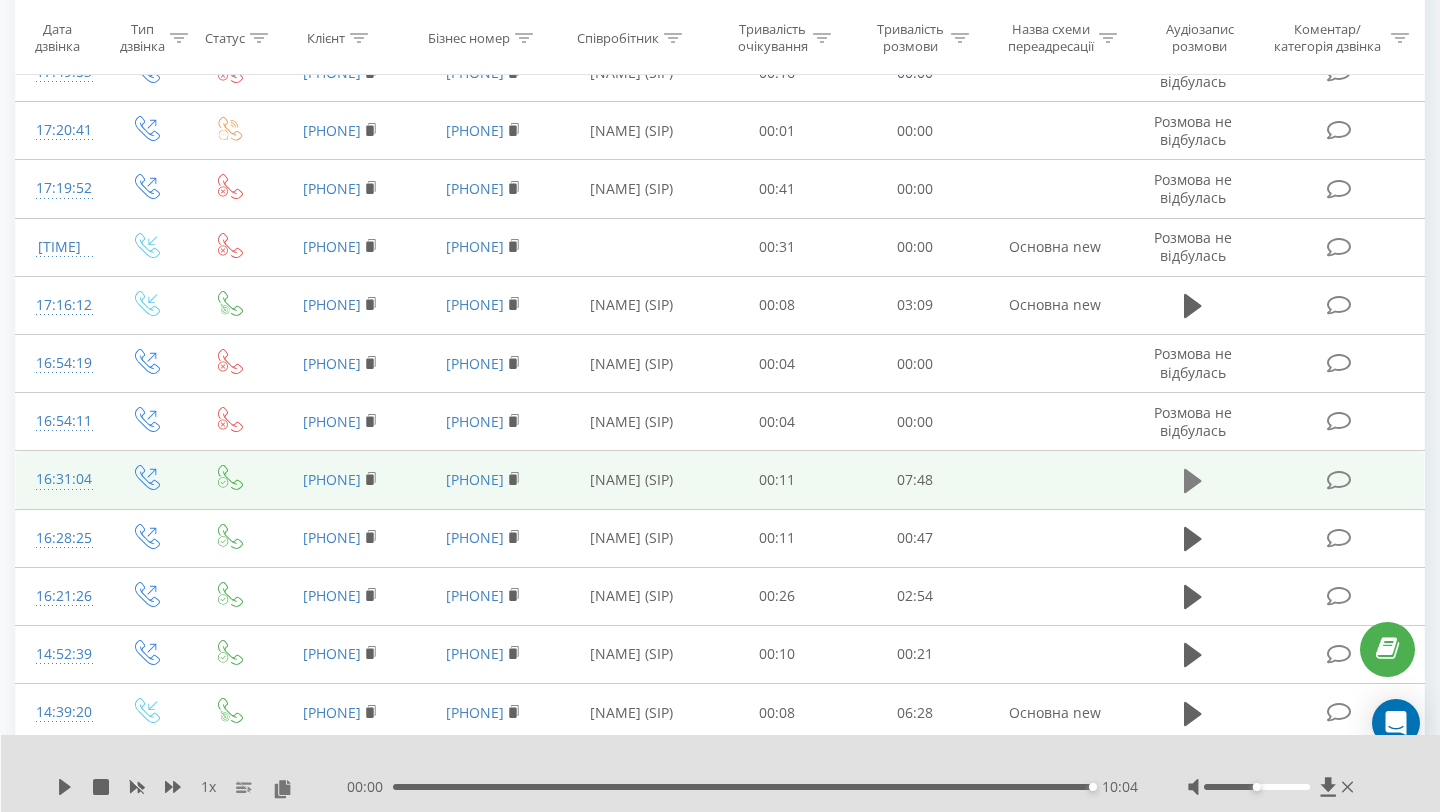 click 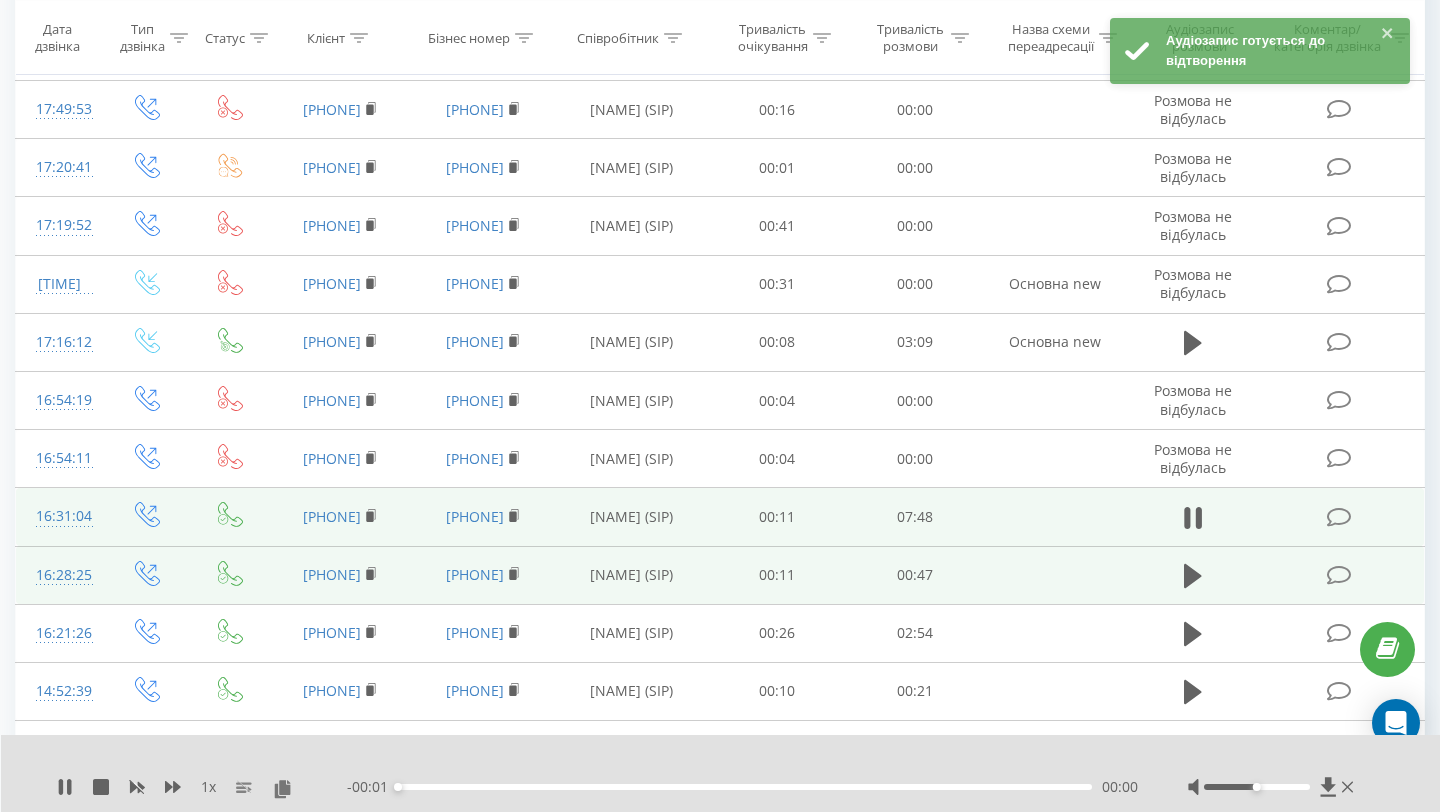 scroll, scrollTop: 1847, scrollLeft: 0, axis: vertical 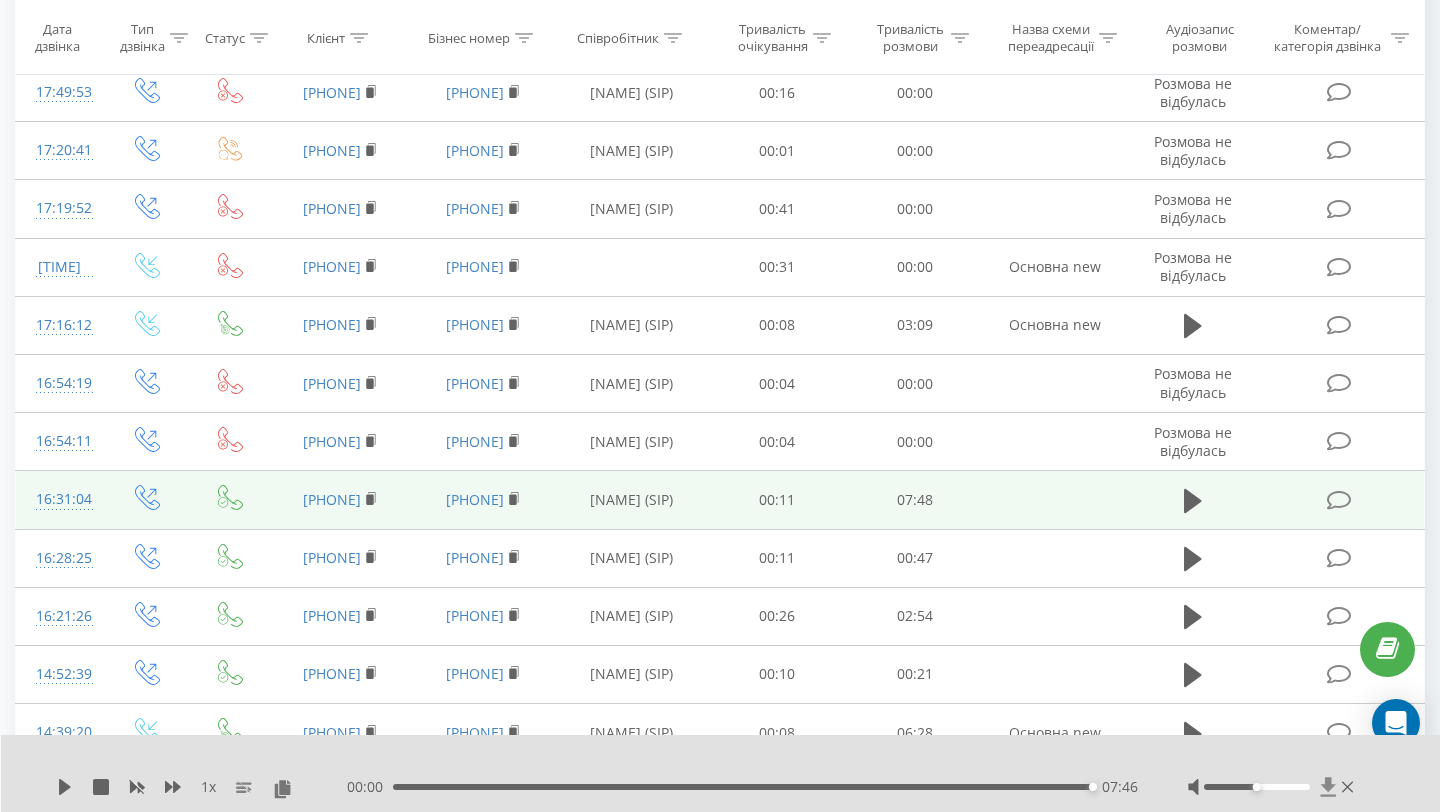 click 